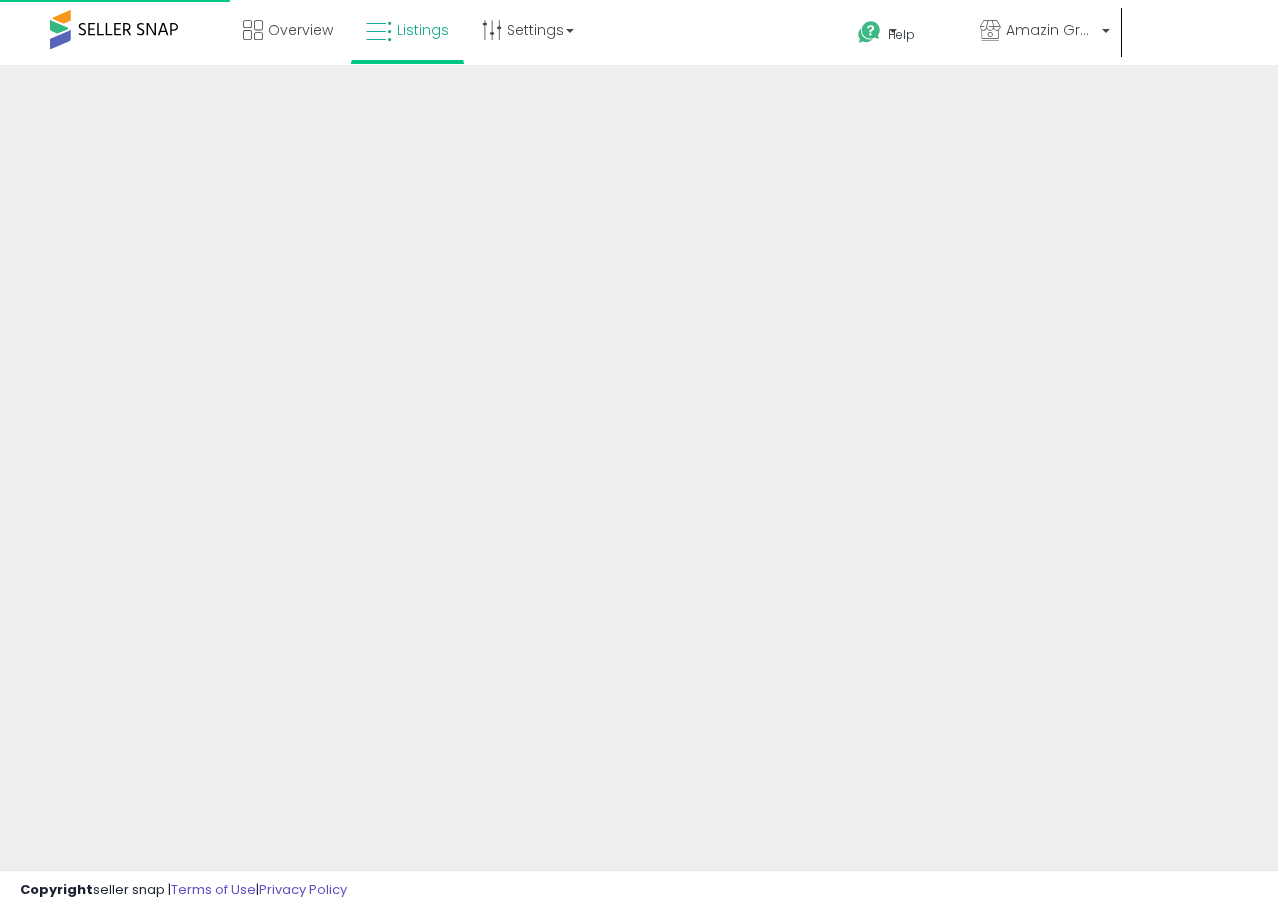 scroll, scrollTop: 0, scrollLeft: 0, axis: both 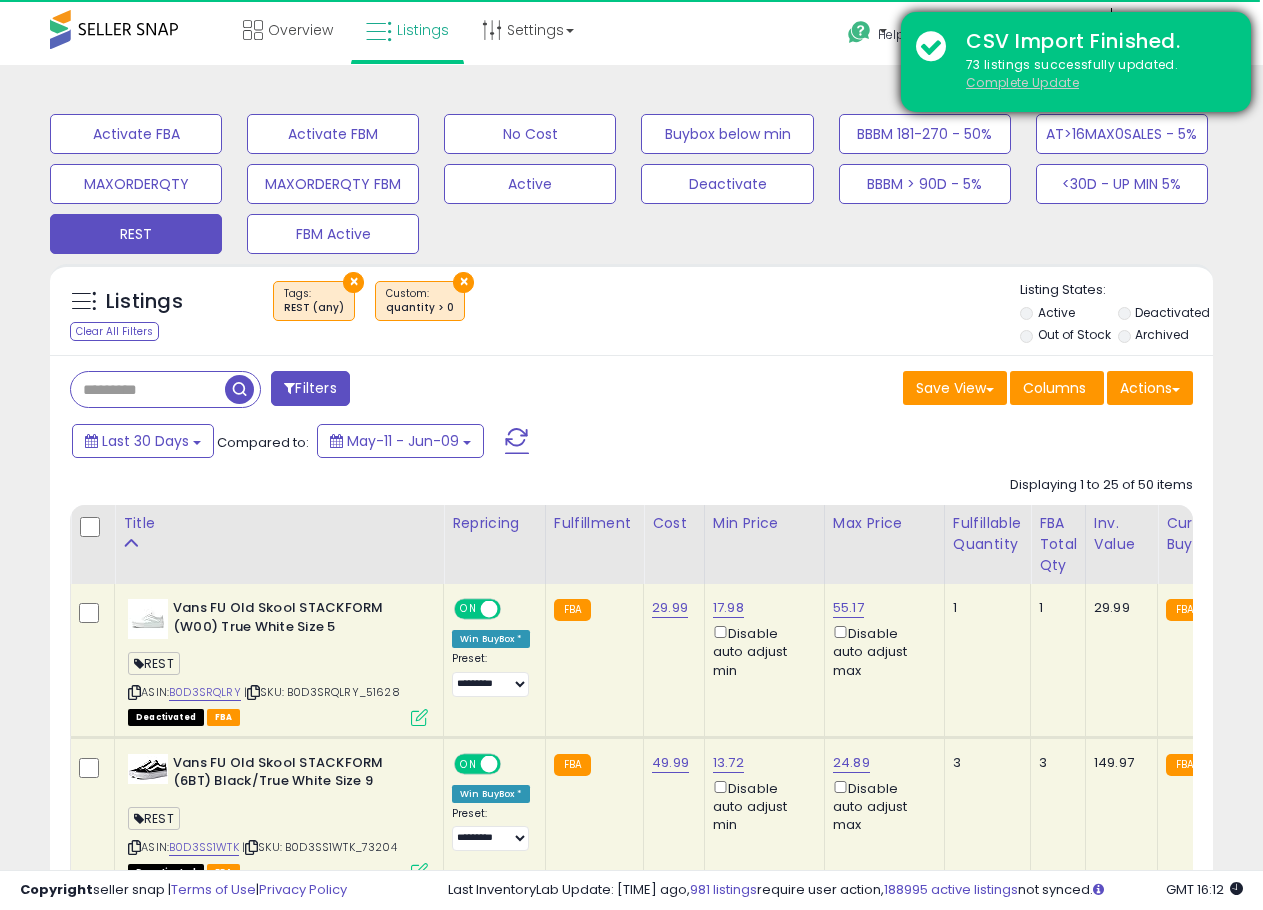 click on "Complete Update" at bounding box center [1022, 82] 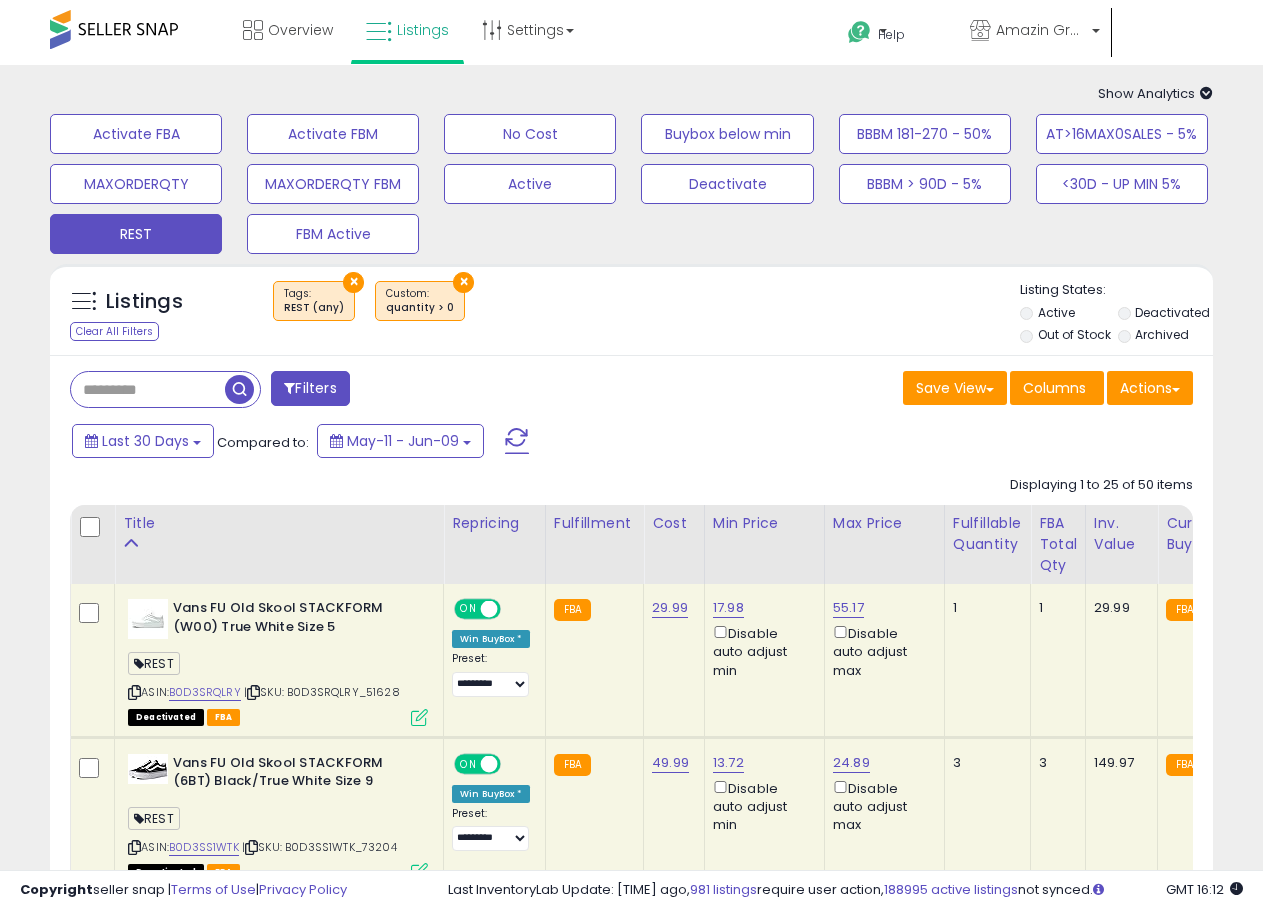 click on "Listings
Clear All Filters
× Tags REST (any)" at bounding box center [631, 315] 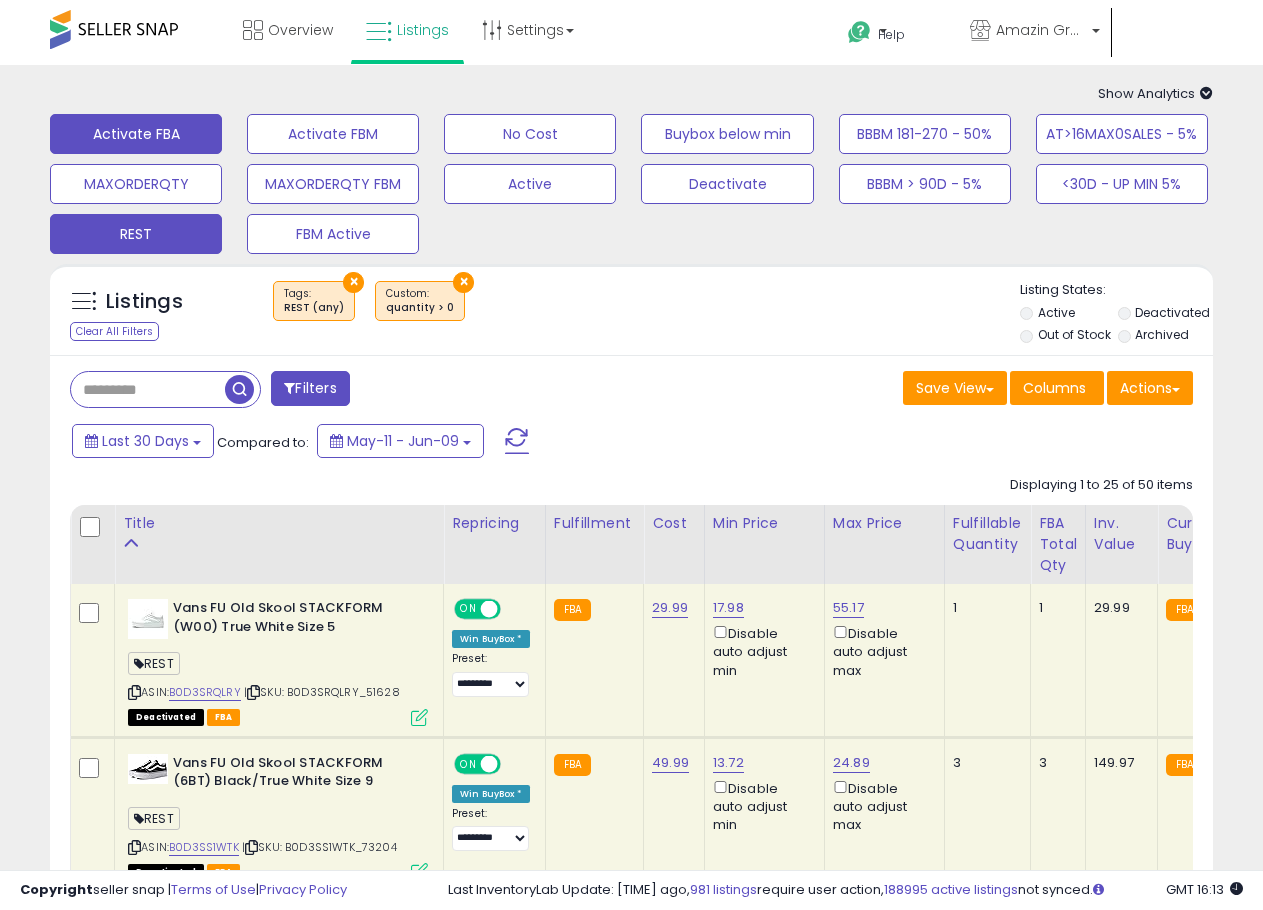 click on "Activate FBA" at bounding box center (136, 134) 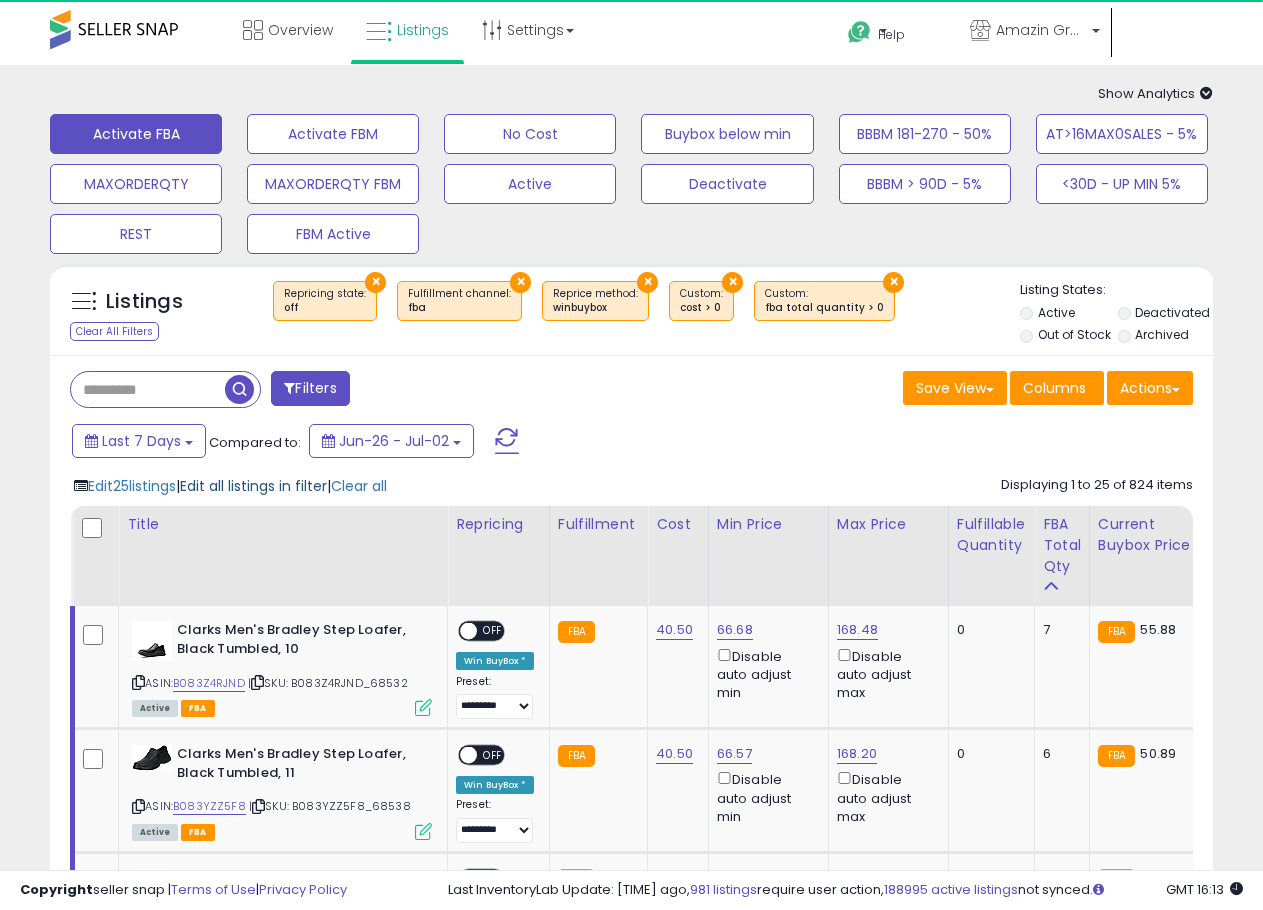 click on "Edit all listings in filter" at bounding box center [253, 486] 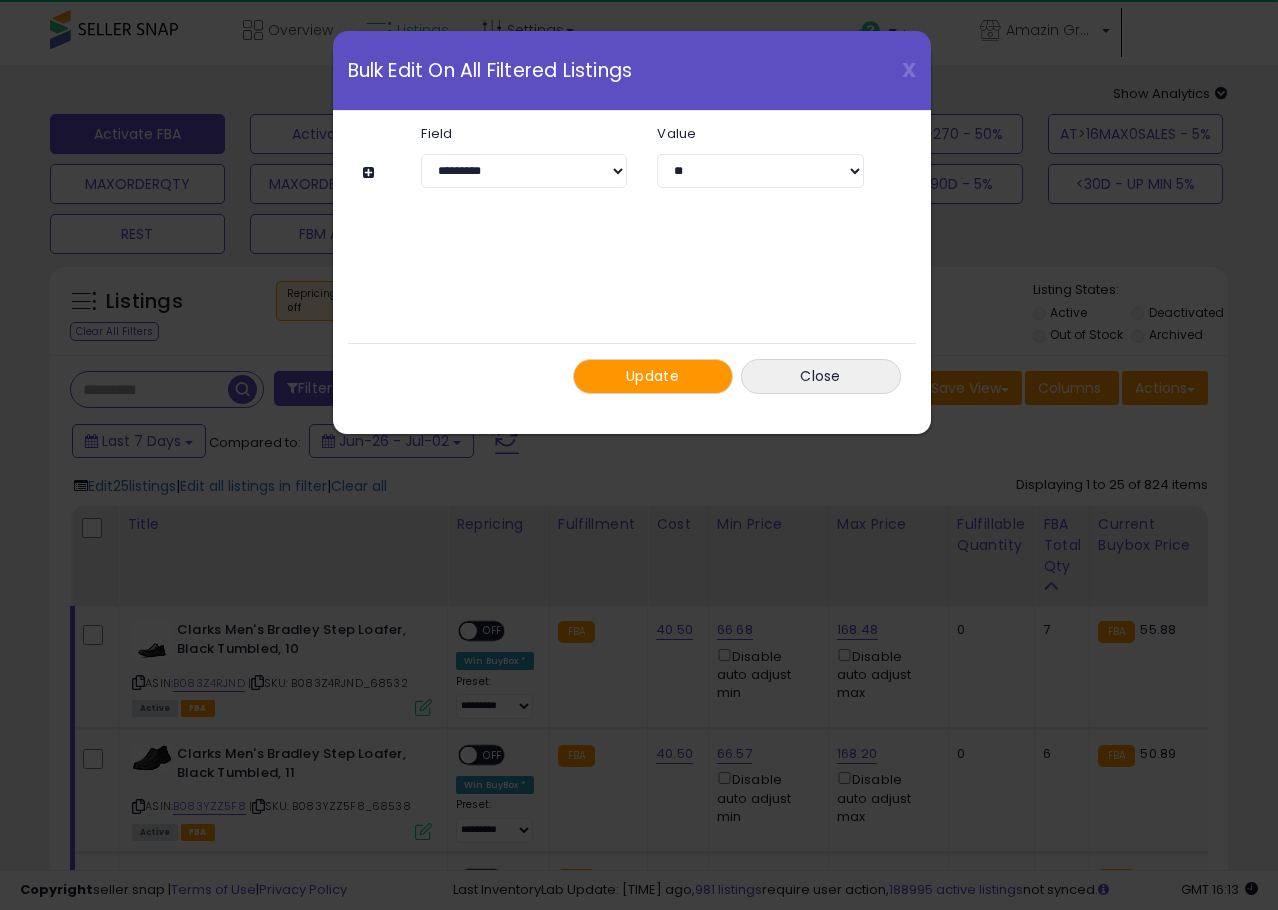 click at bounding box center [371, 172] 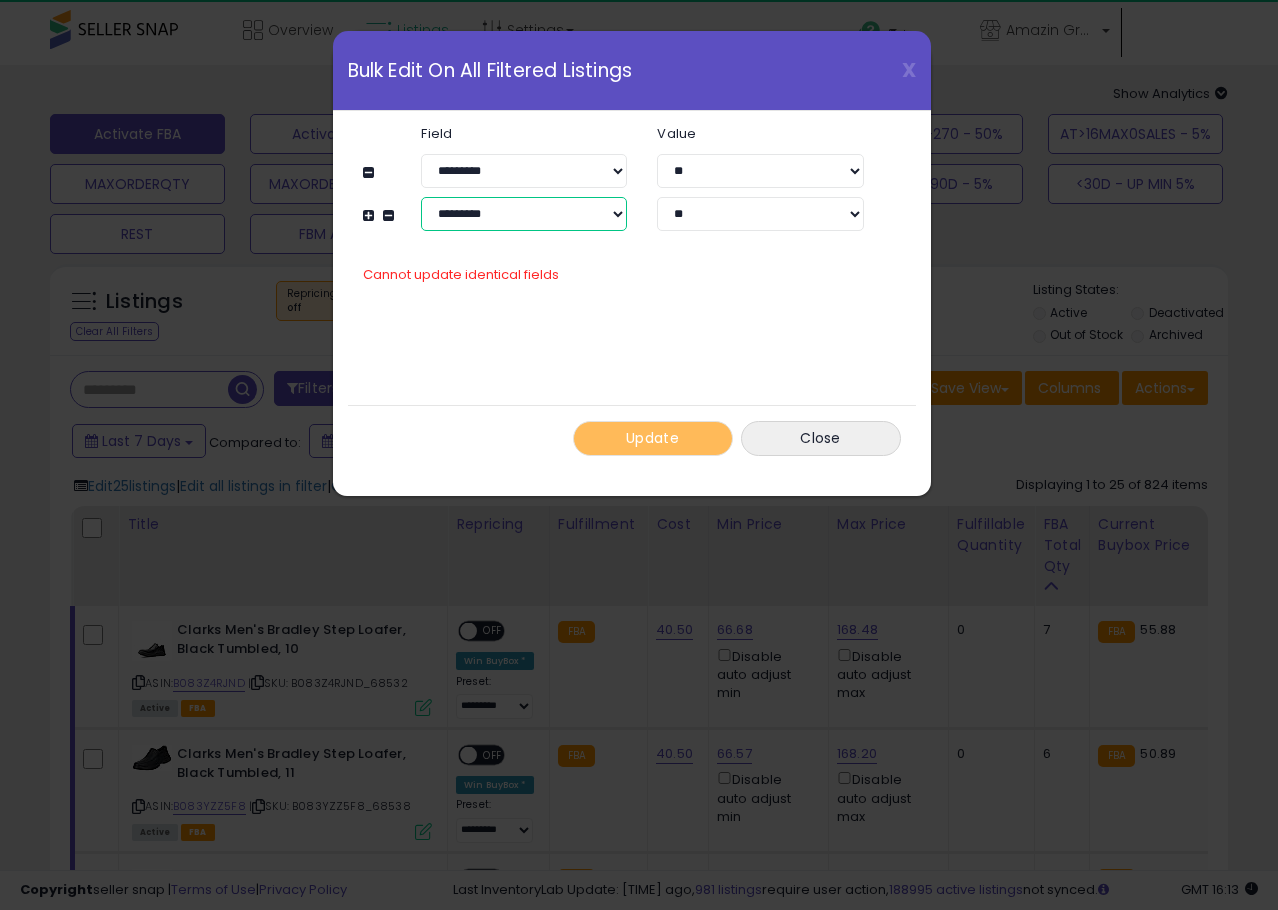 click on "**********" at bounding box center [524, 214] 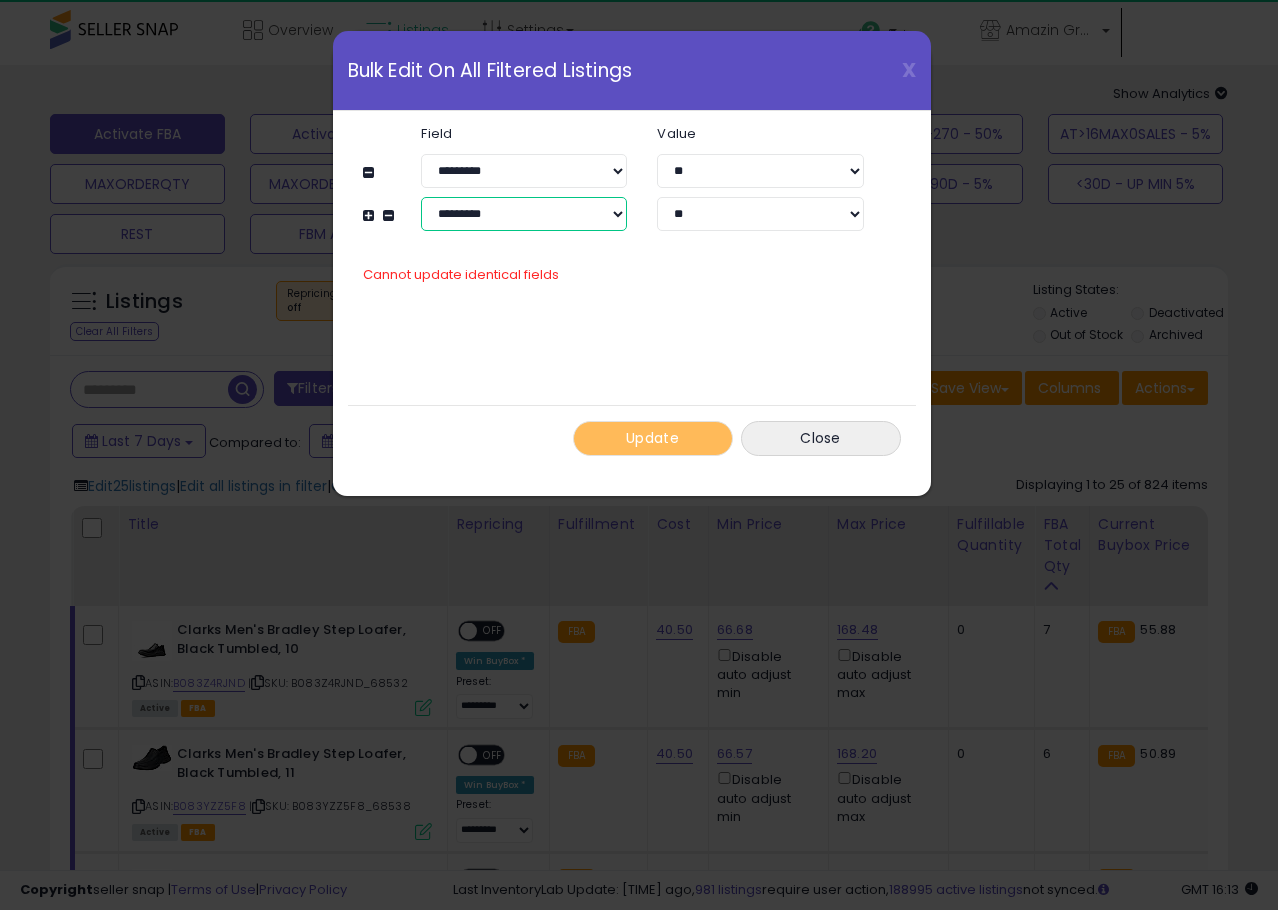 select on "**********" 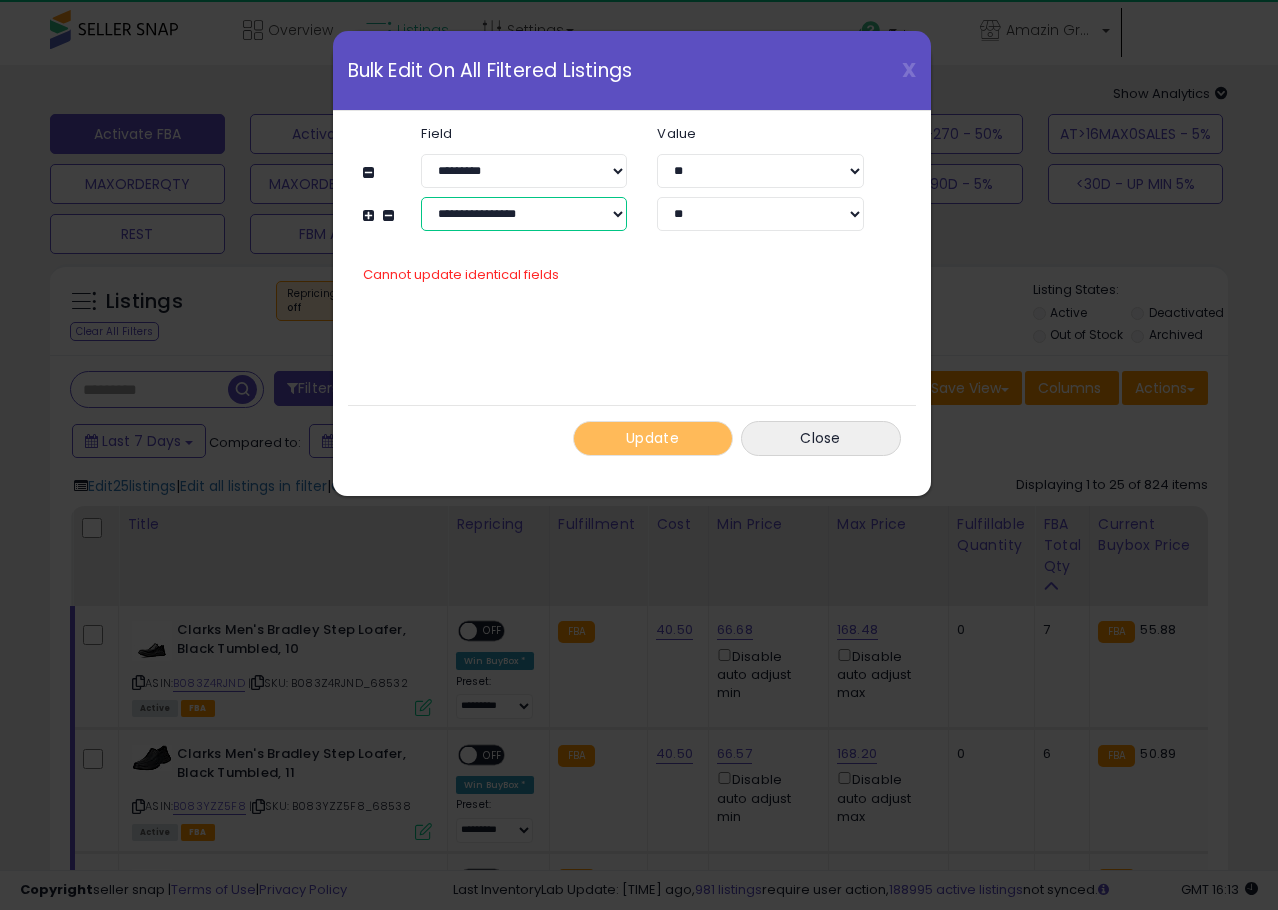 click on "**********" at bounding box center [524, 214] 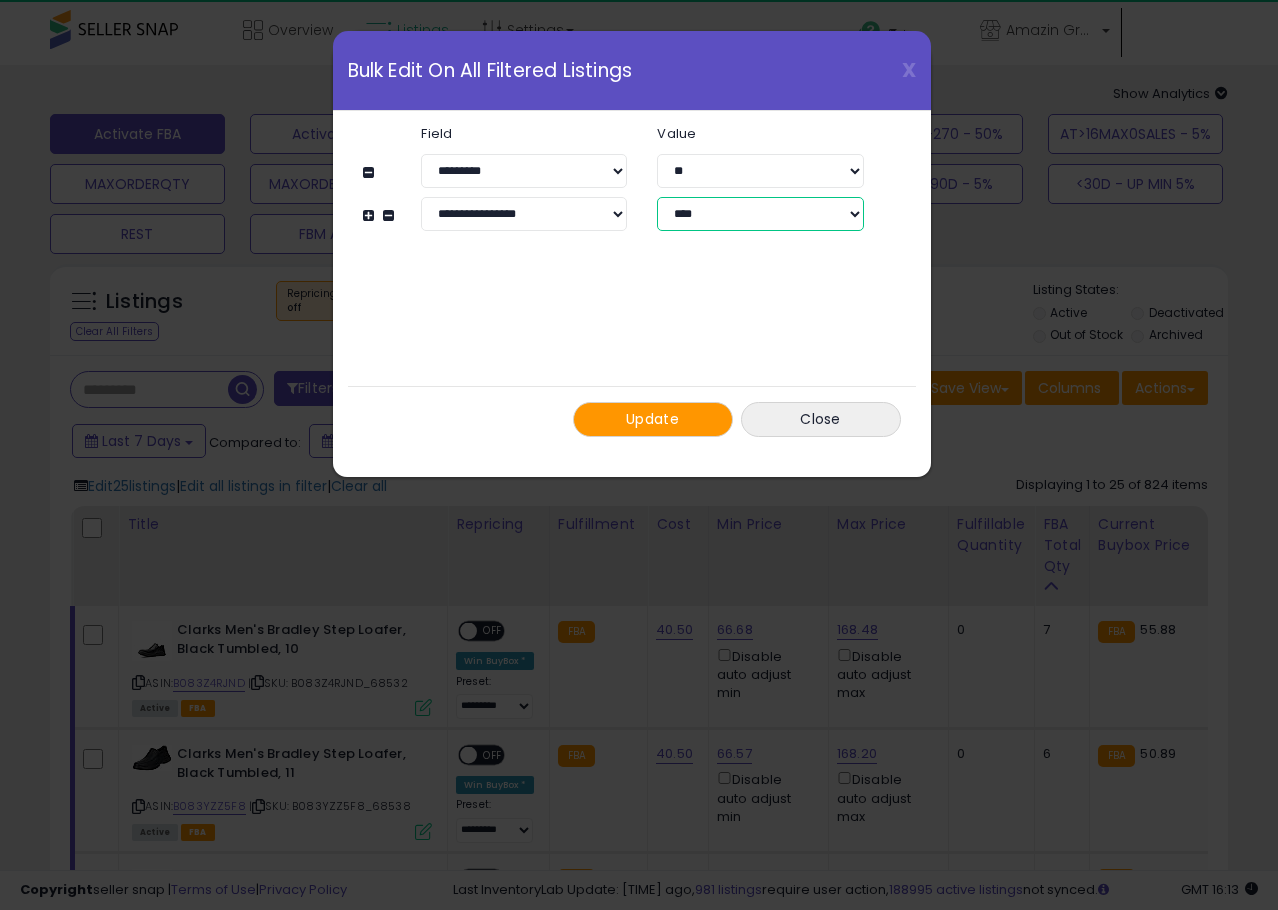 click on "**********" at bounding box center [760, 214] 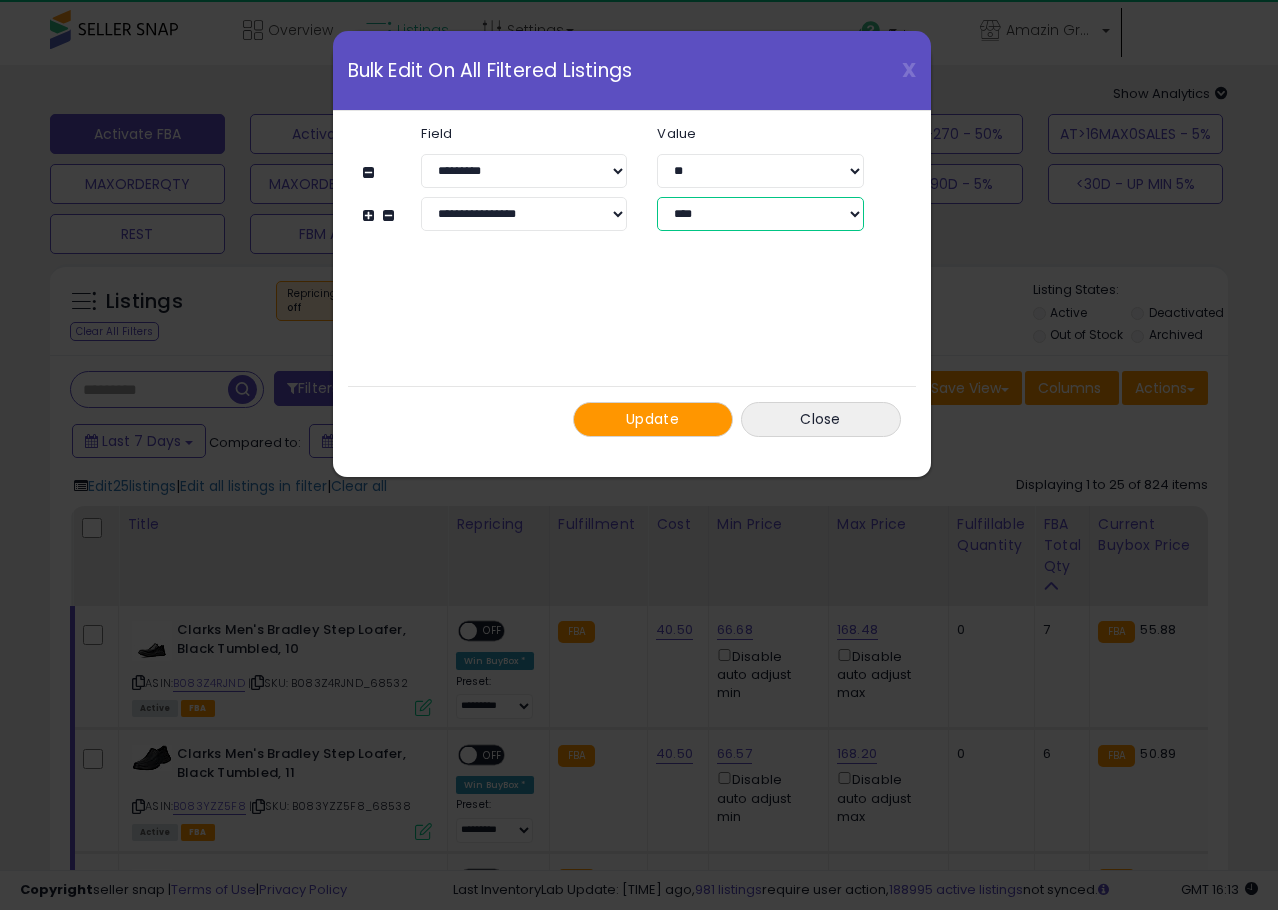 select on "*****" 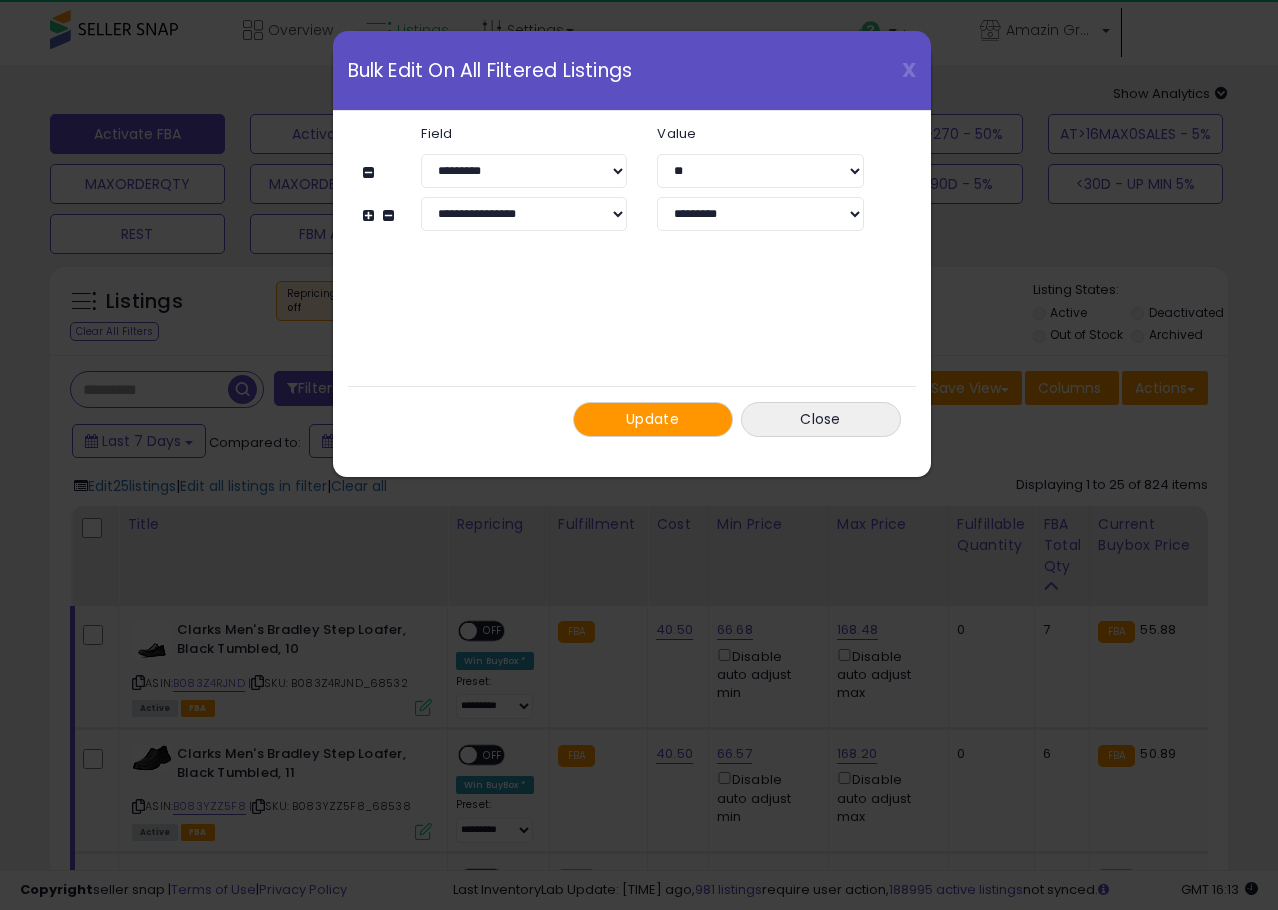 click on "**********" at bounding box center (632, 281) 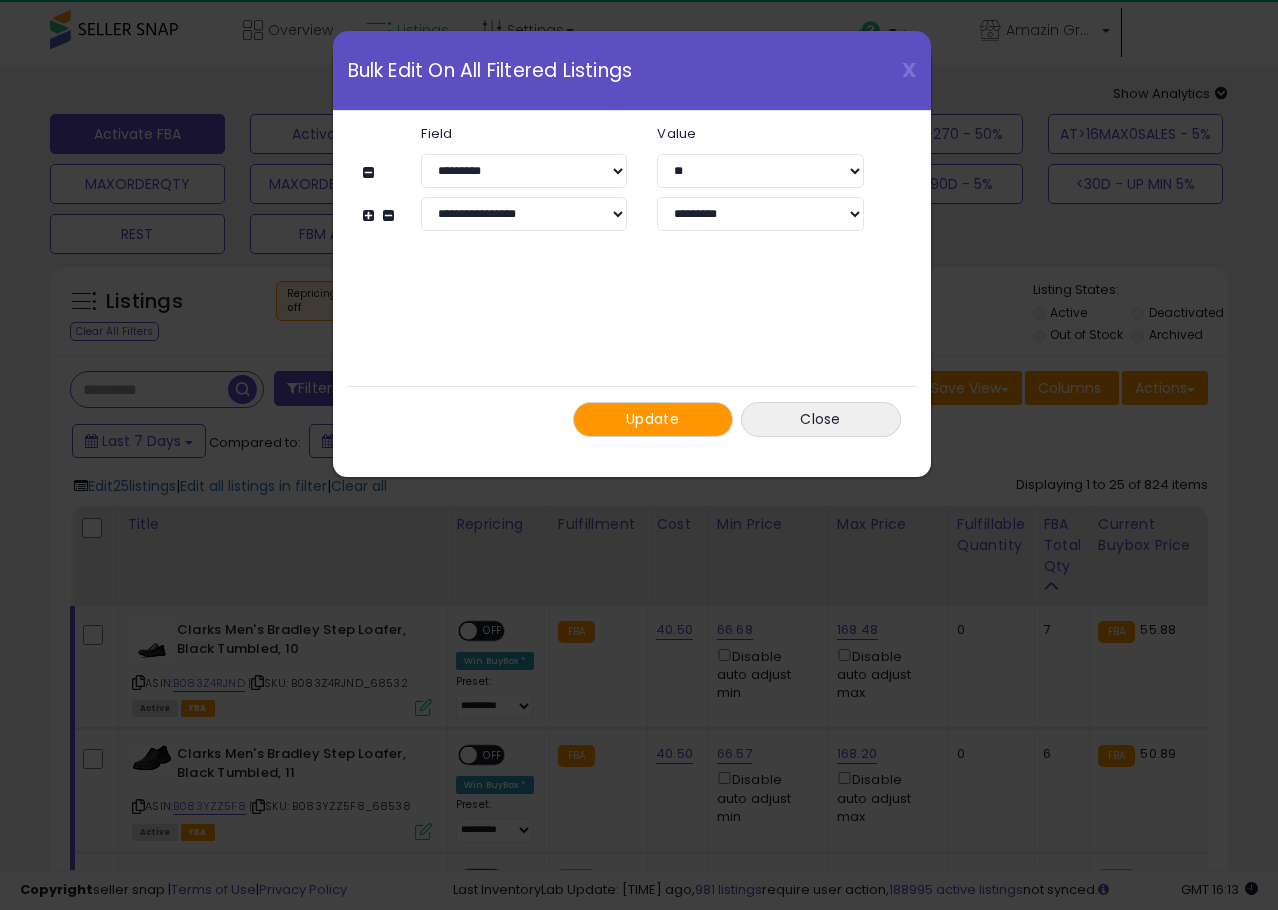 click at bounding box center (371, 215) 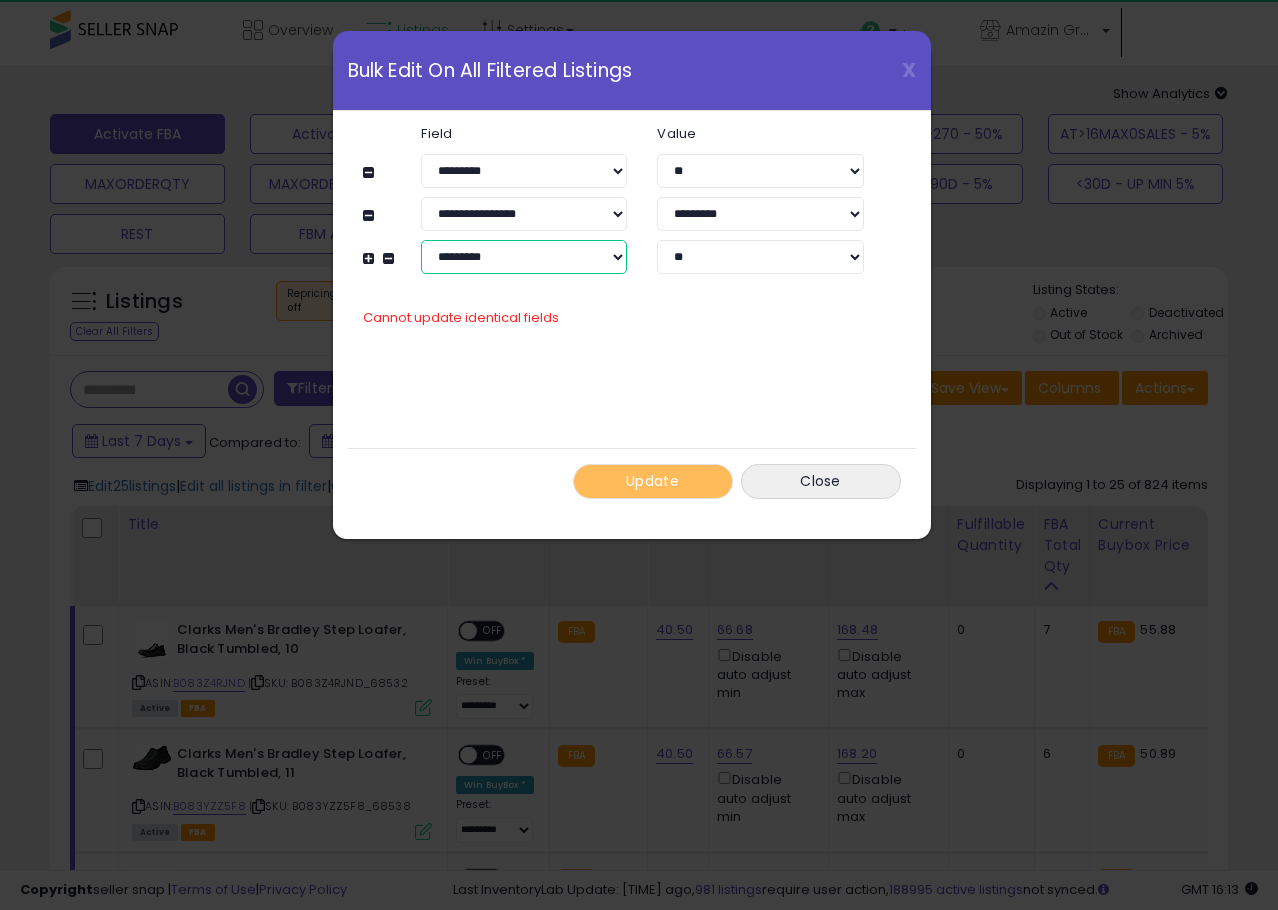 click on "**********" at bounding box center (524, 257) 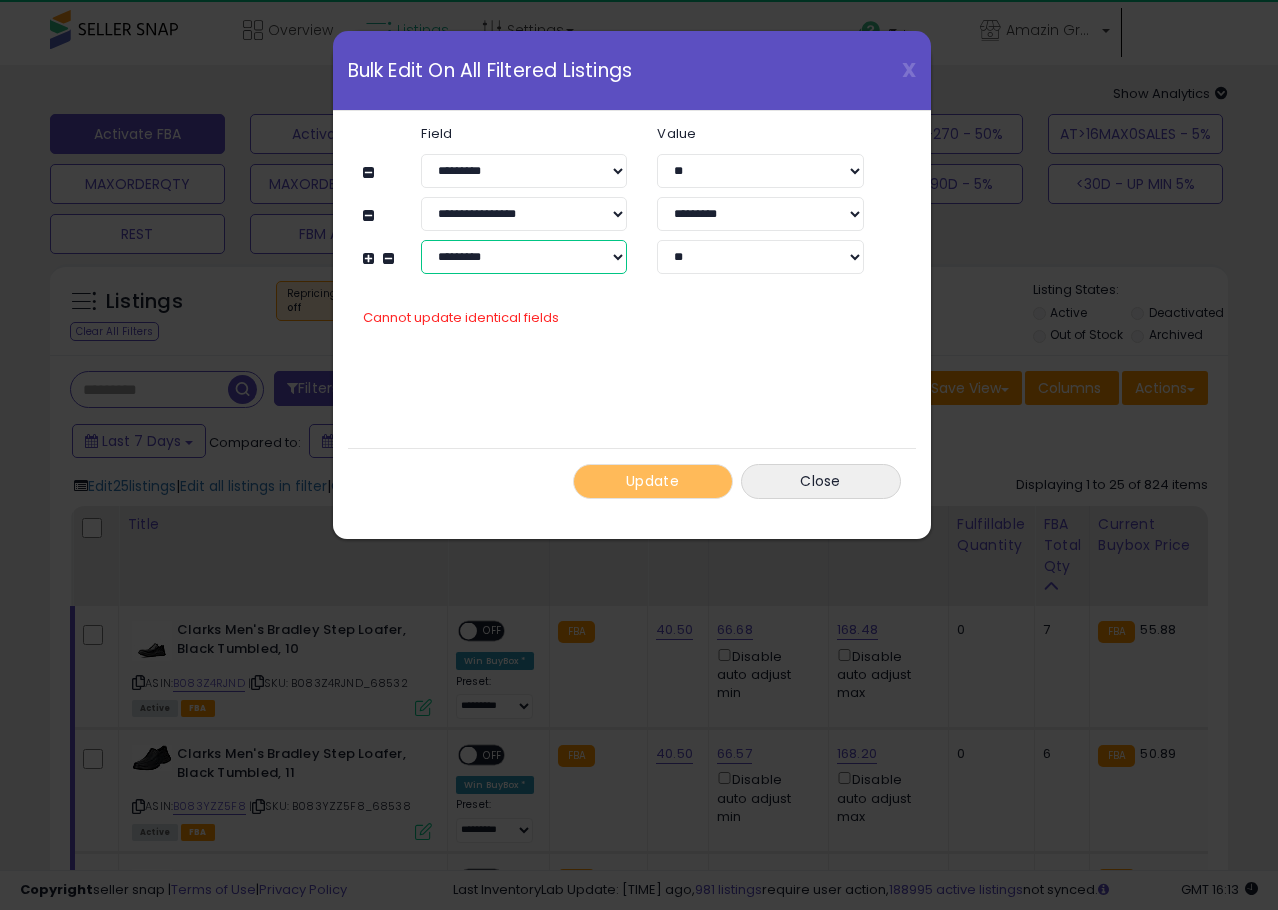 select on "**********" 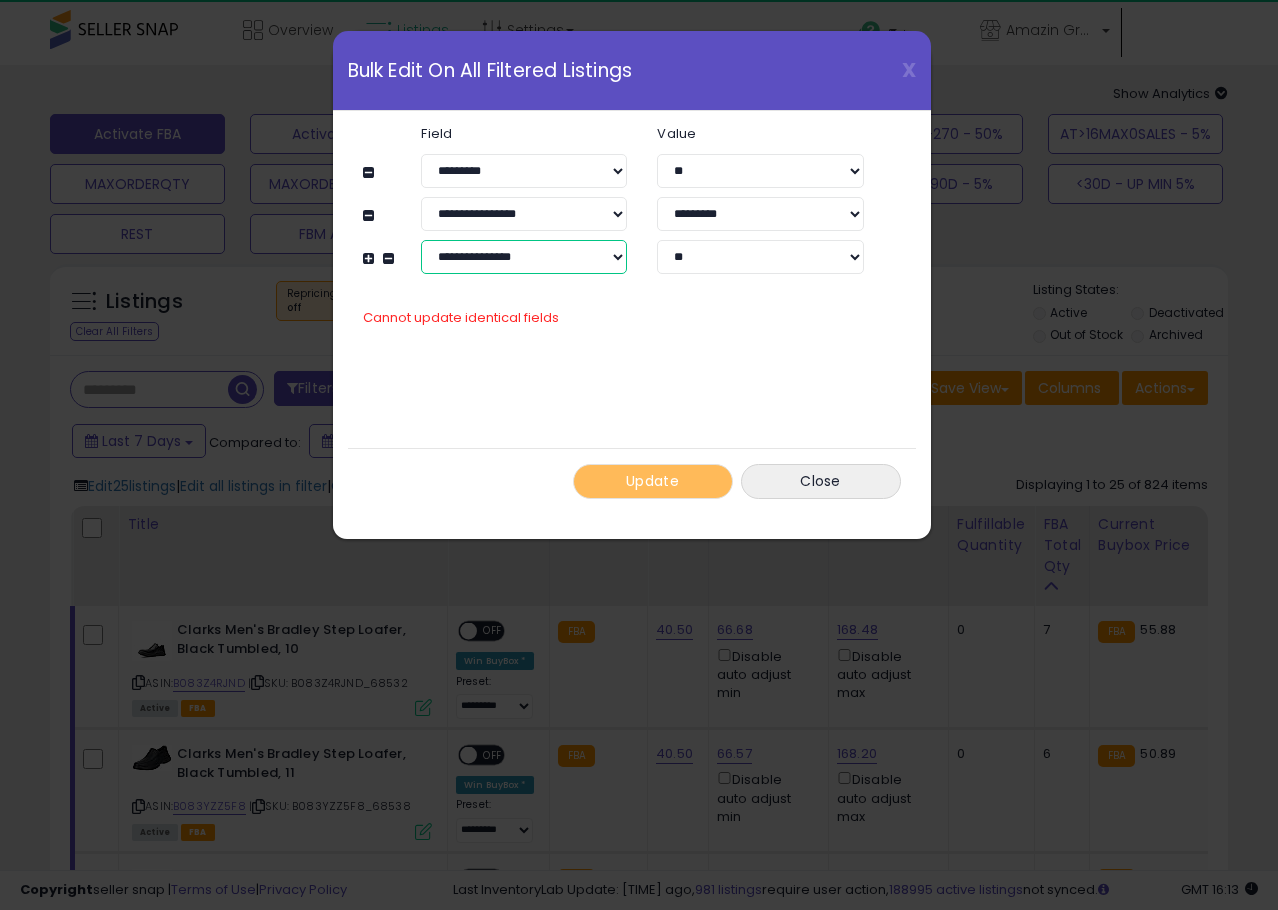 click on "**********" at bounding box center (524, 257) 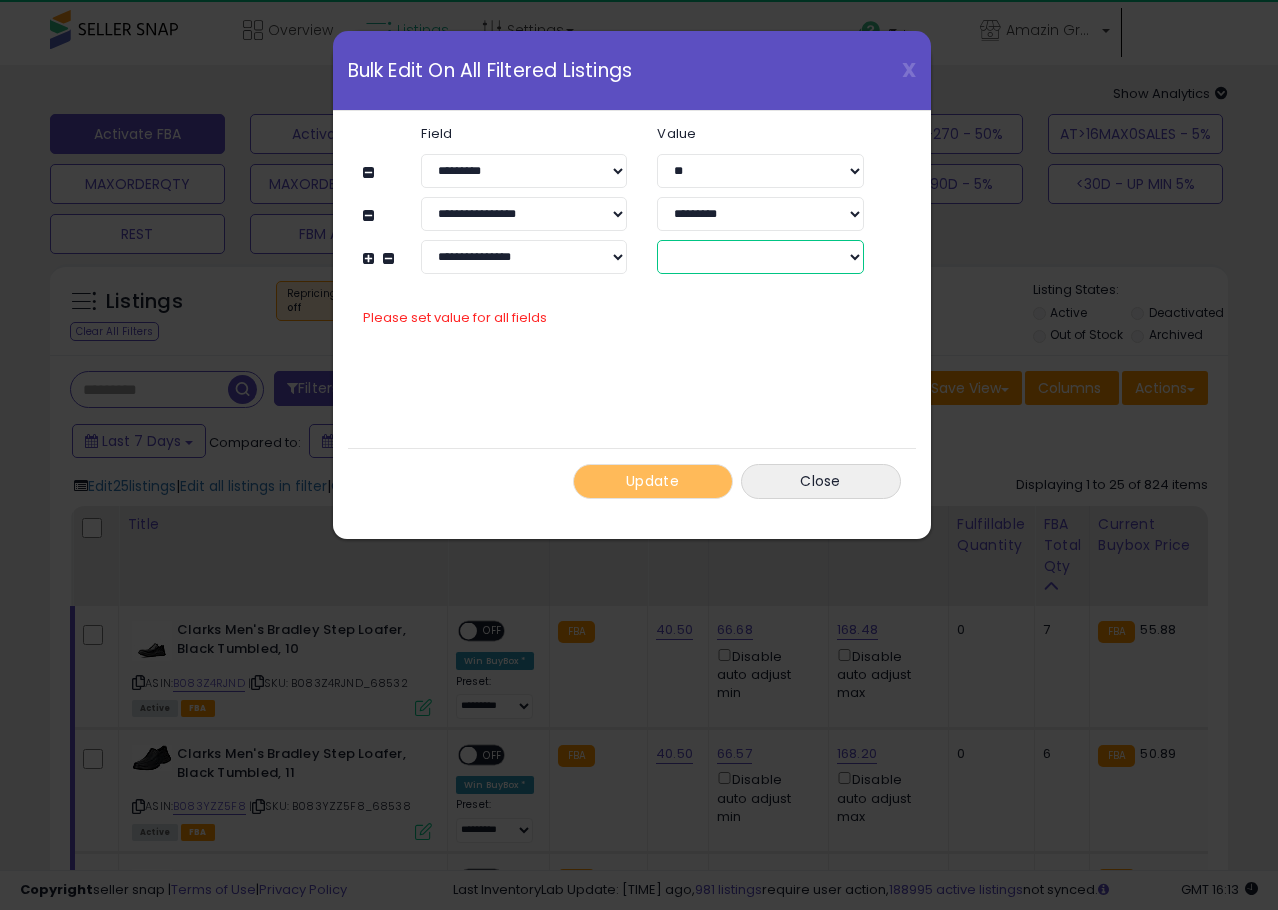 click on "******
*******" at bounding box center (760, 257) 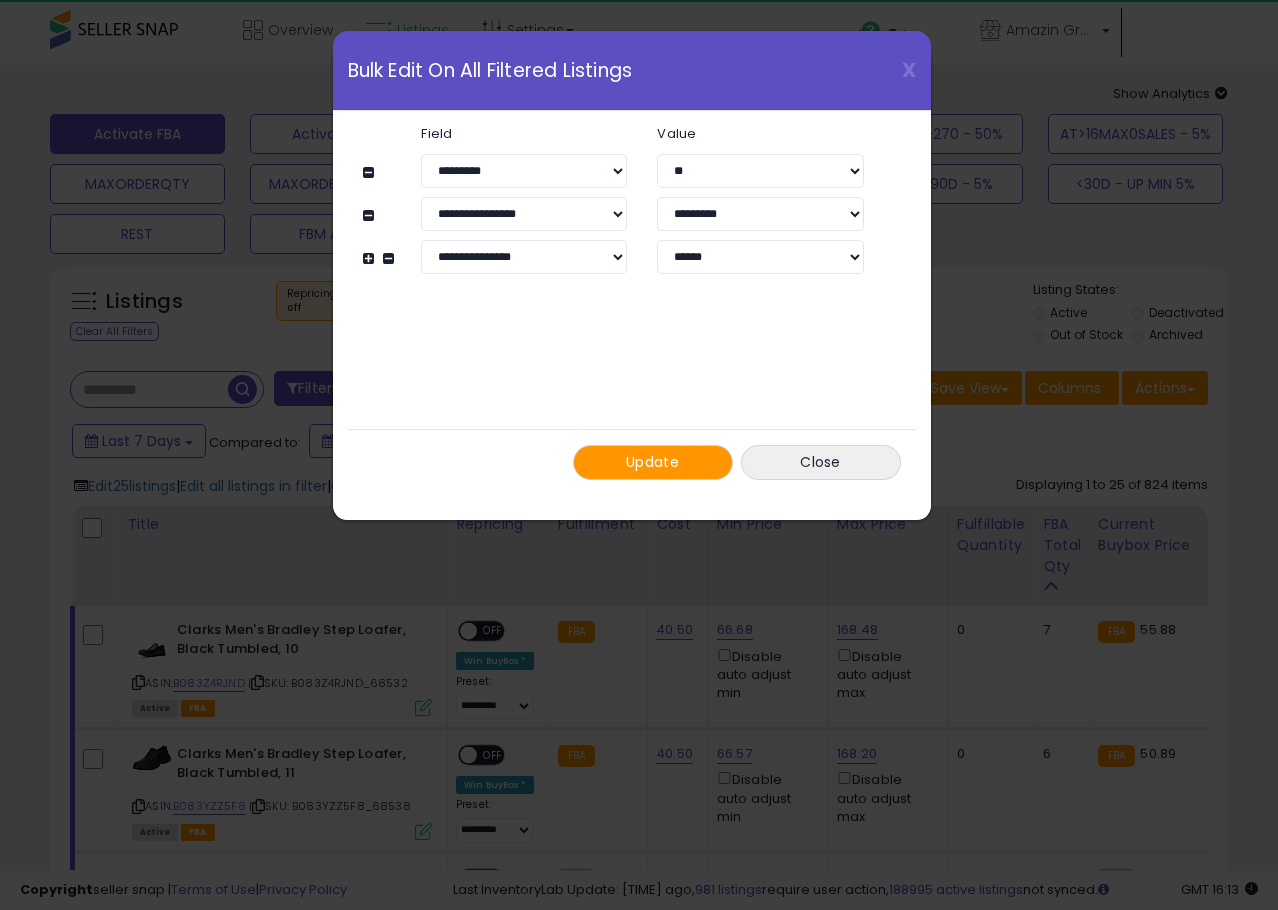 click on "**********" at bounding box center (632, 303) 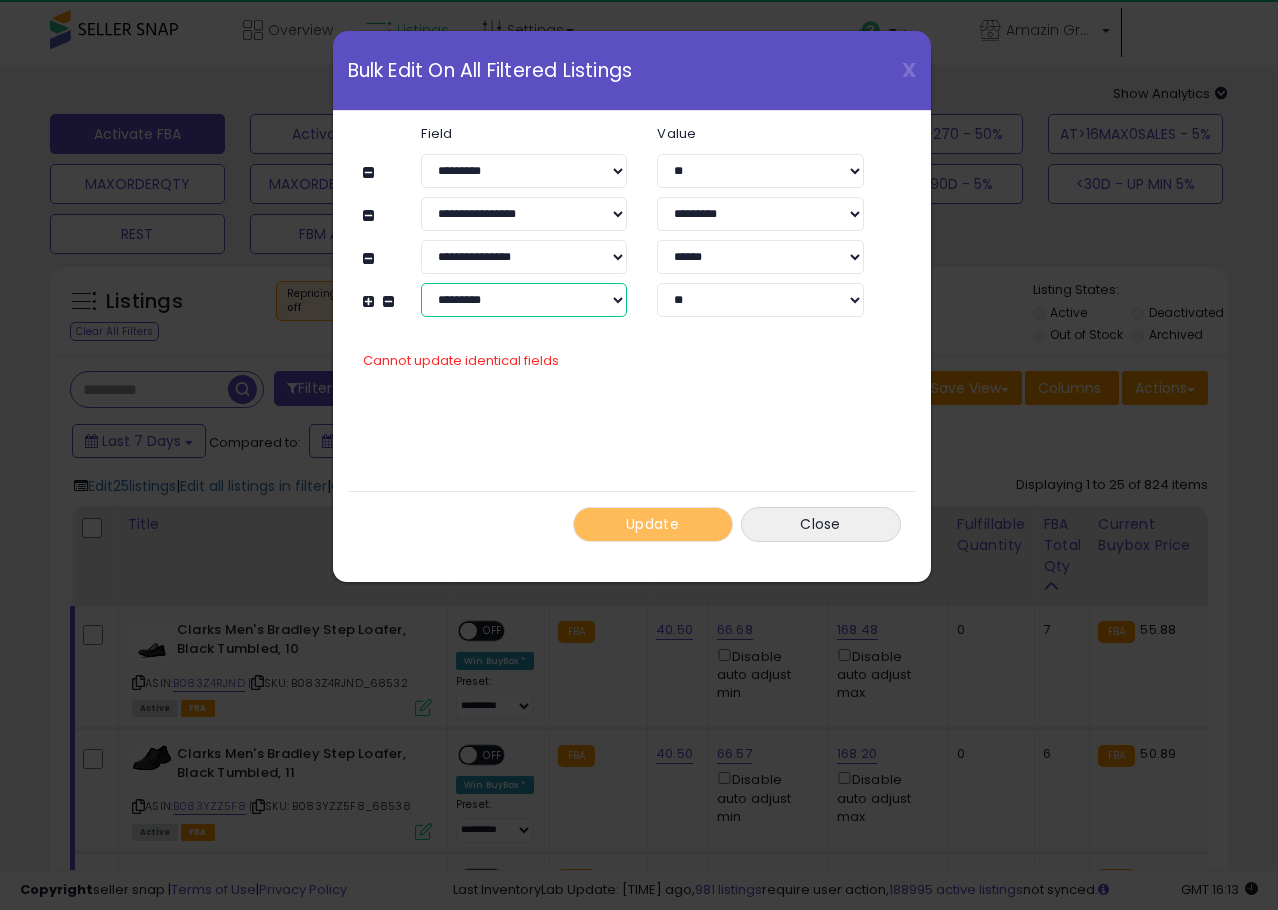 click on "**********" at bounding box center (524, 300) 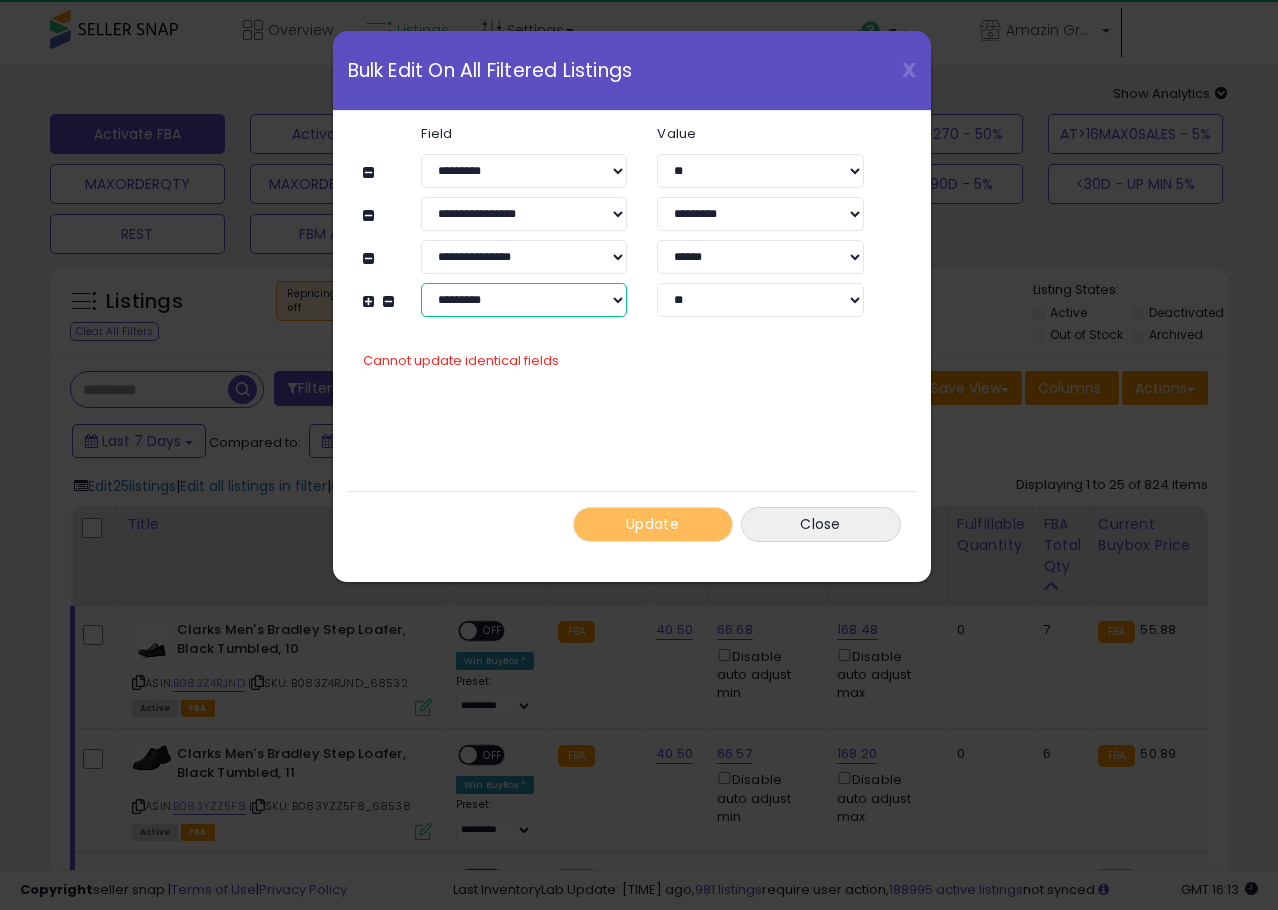 select on "**********" 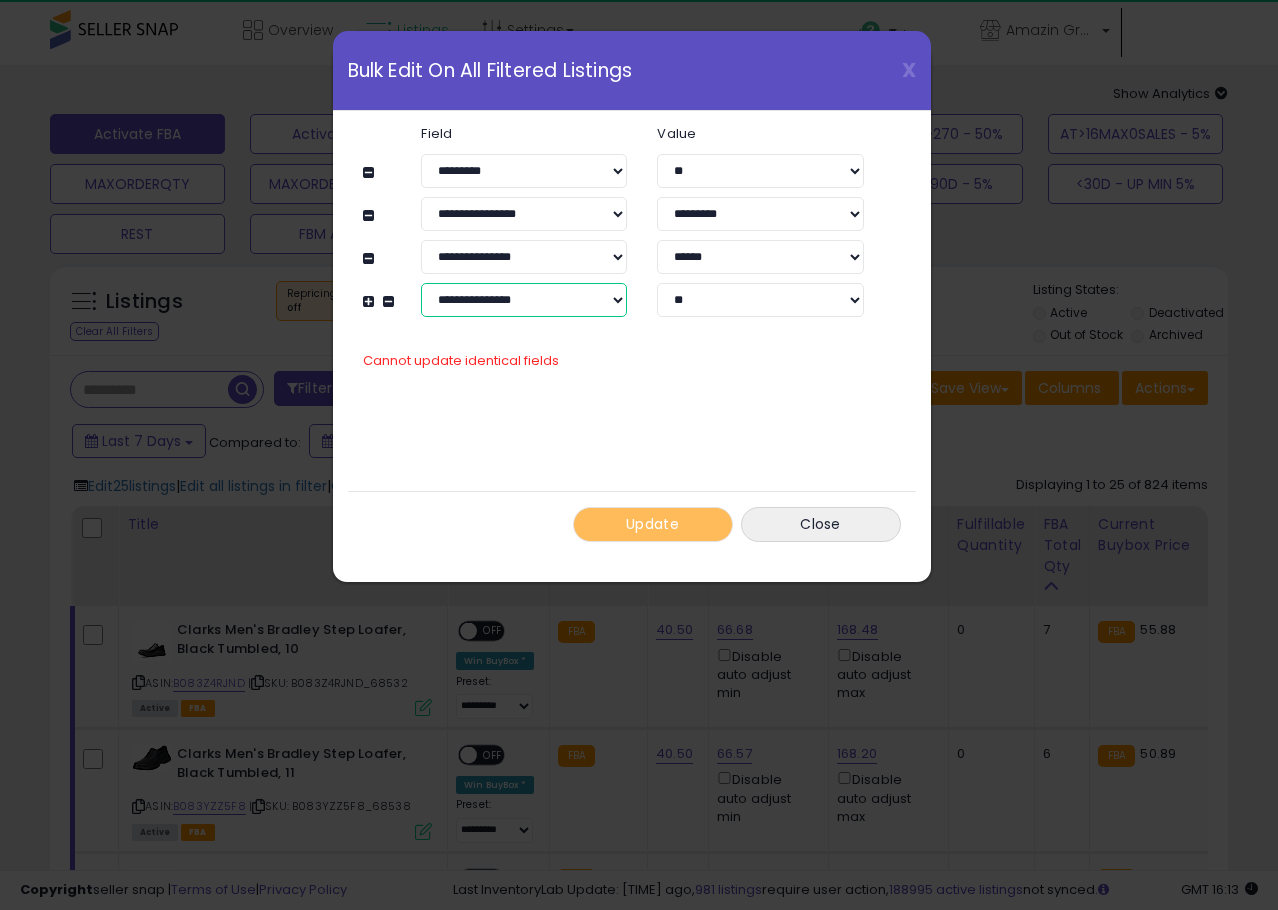 click on "**********" at bounding box center [524, 300] 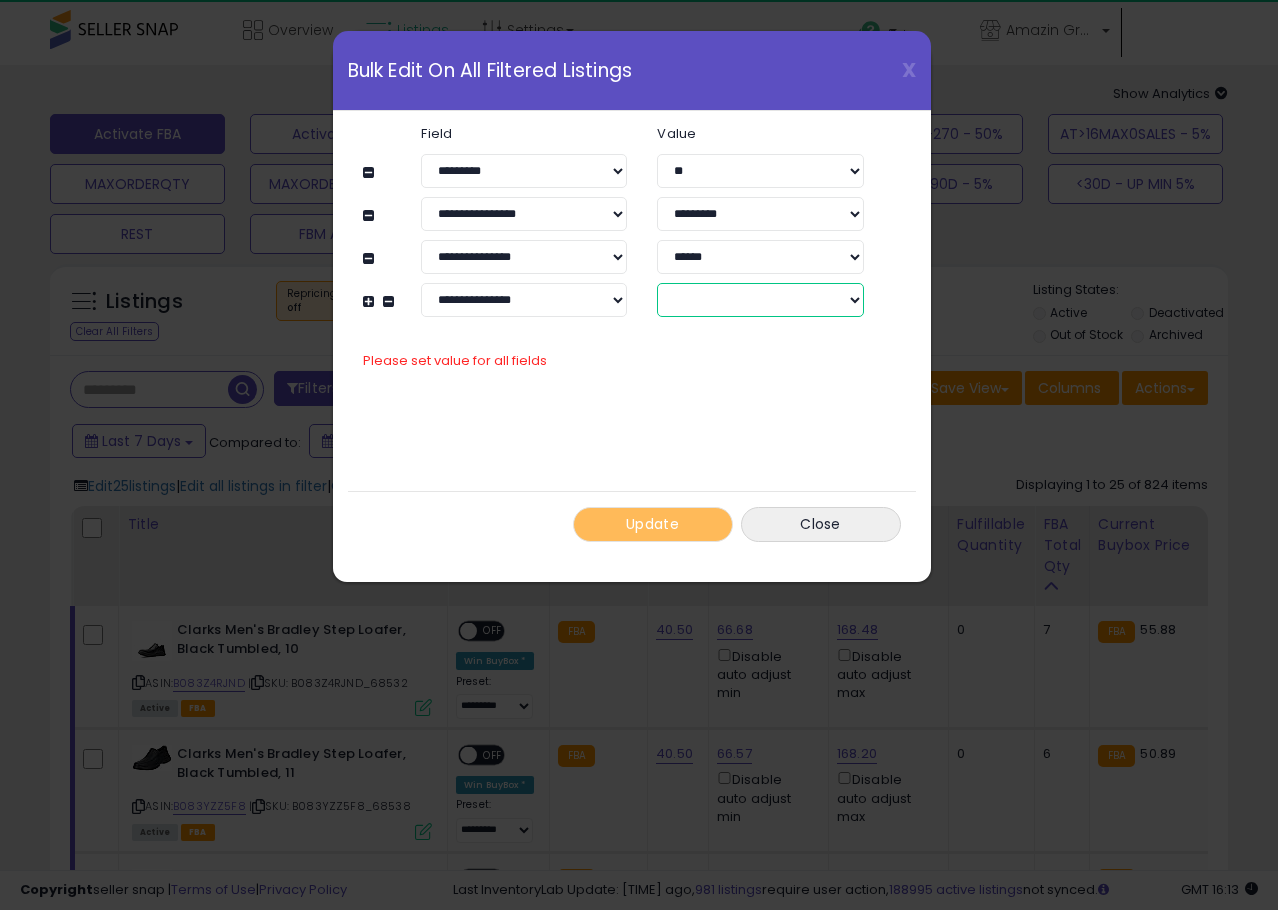 click on "******
*******" at bounding box center (760, 300) 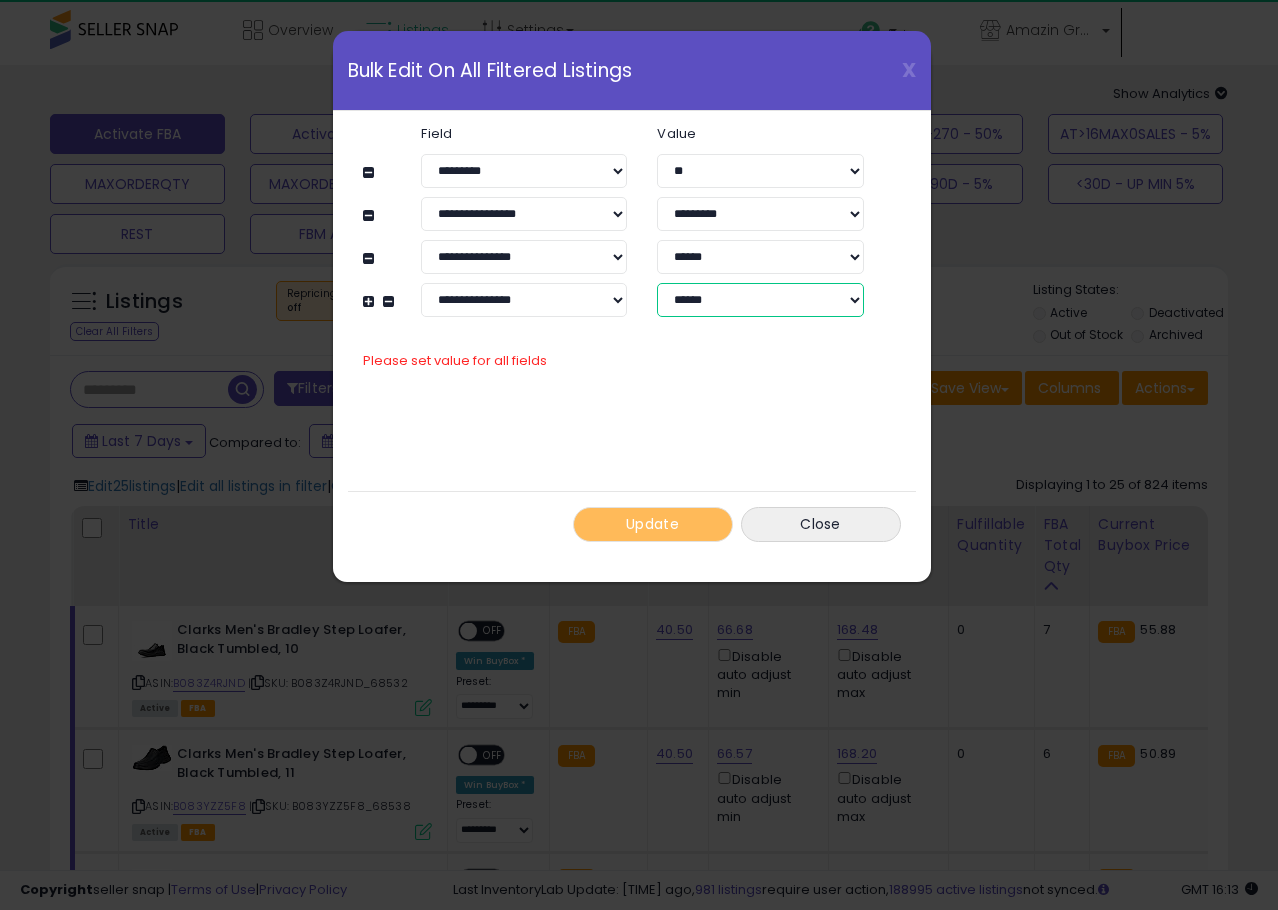 click on "******
*******" at bounding box center (760, 300) 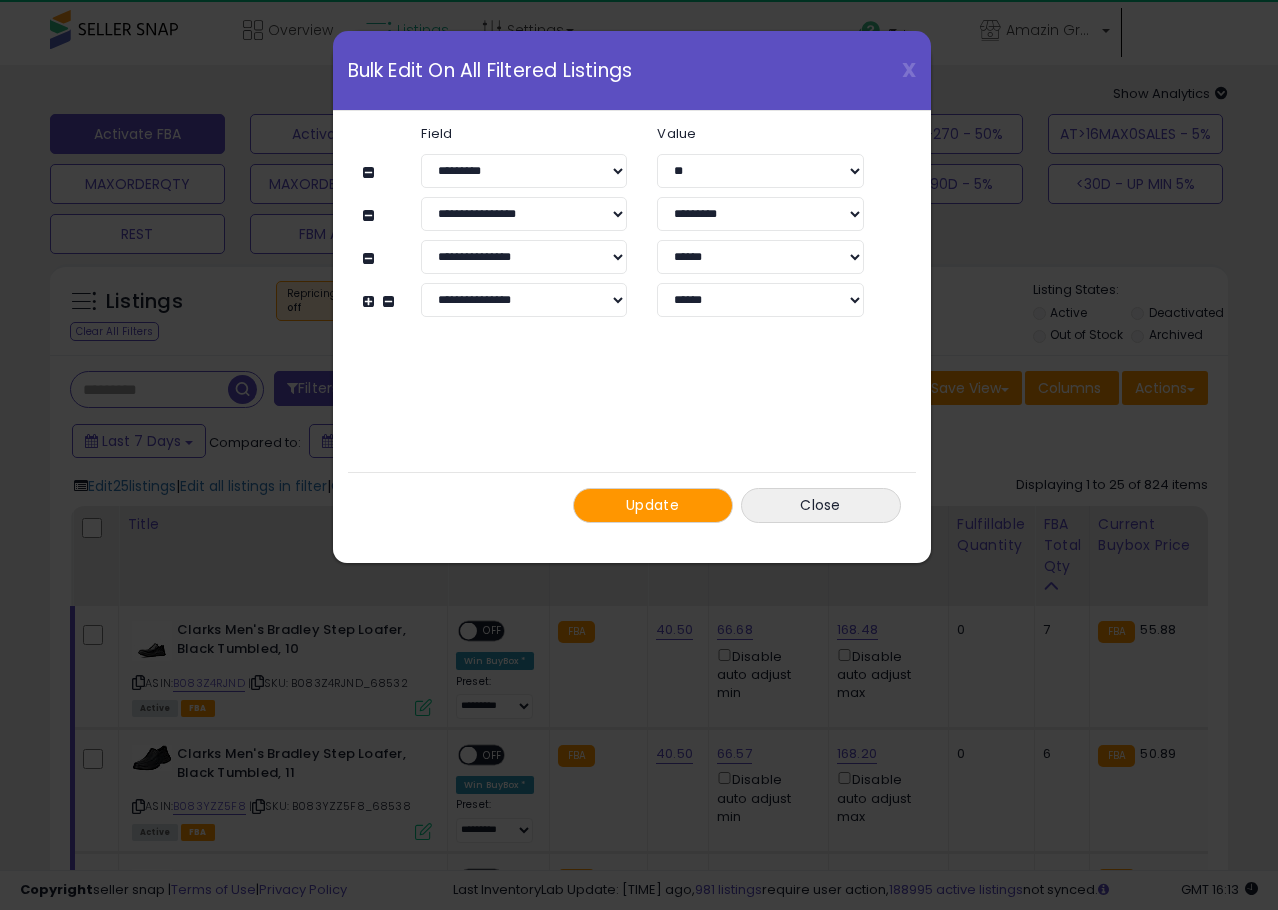click on "**********" at bounding box center [632, 324] 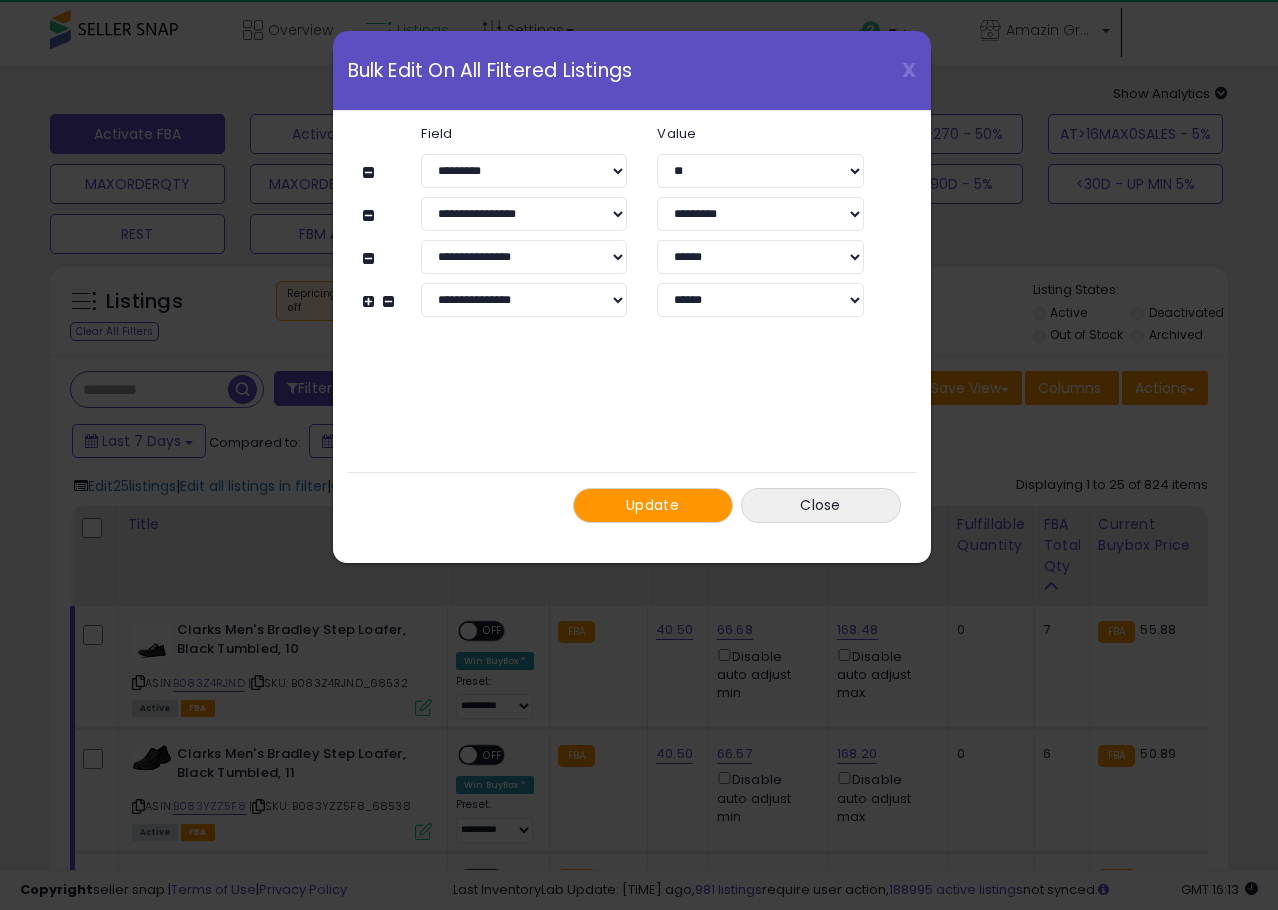 click at bounding box center (649, 296) 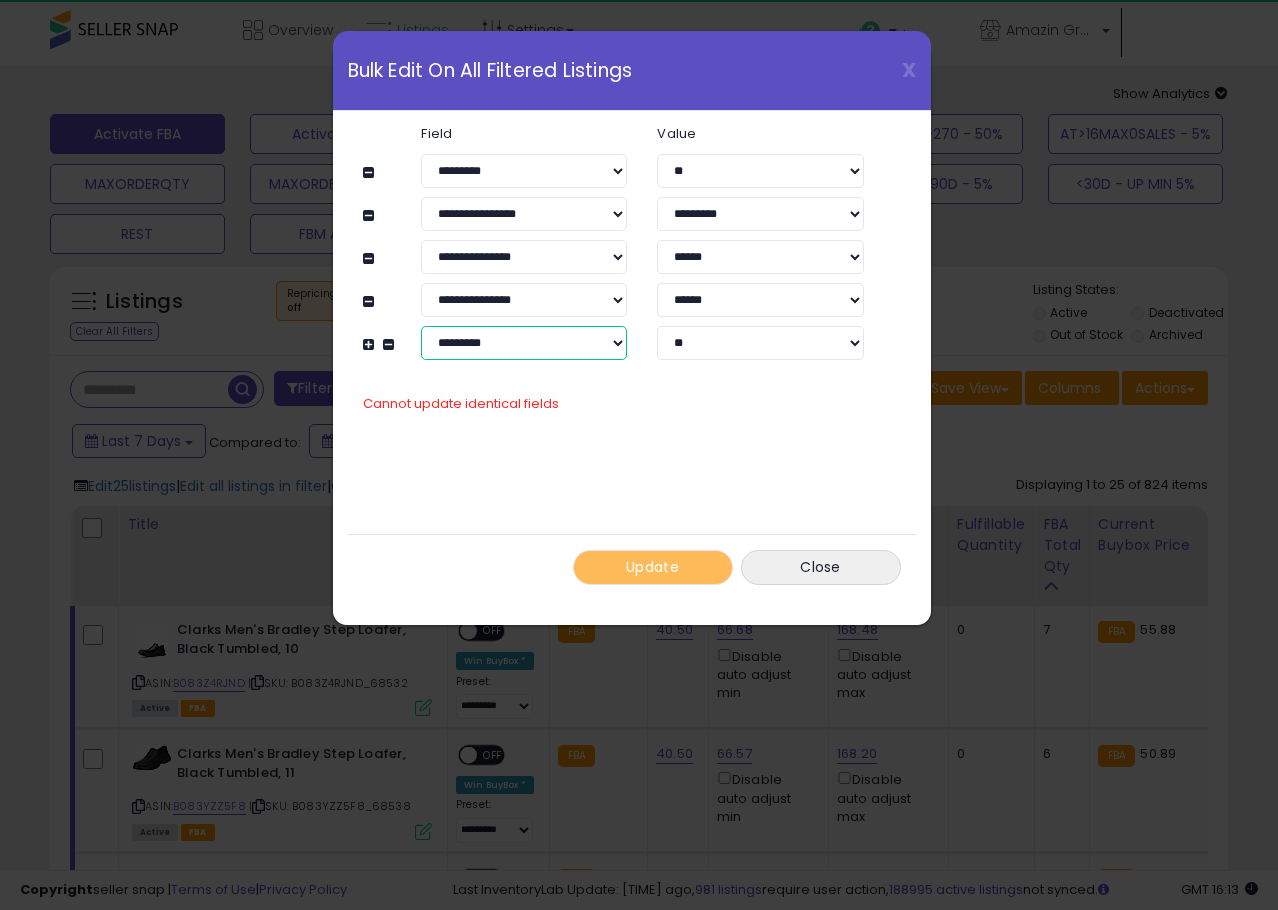 click on "**********" at bounding box center (524, 343) 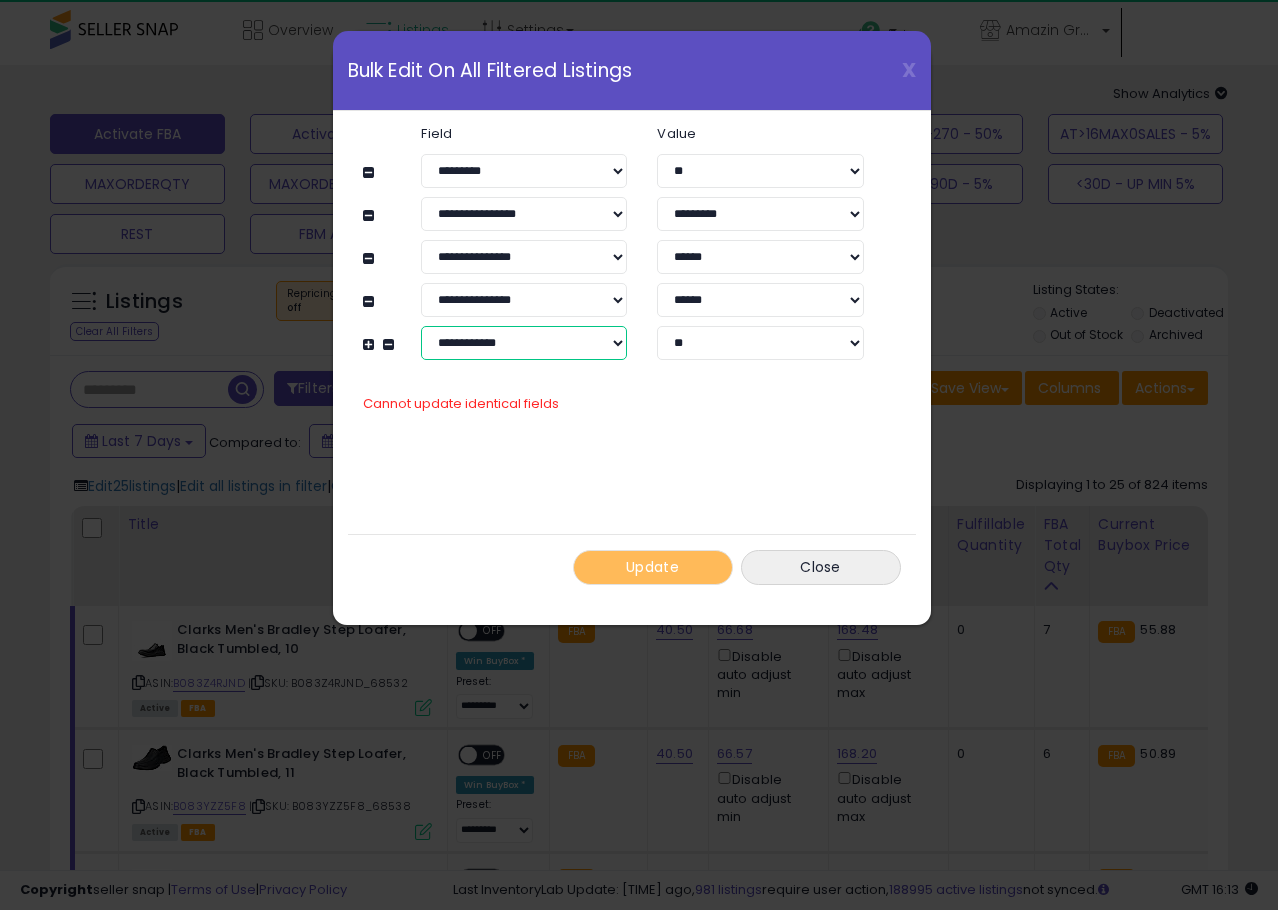 click on "**********" at bounding box center (524, 343) 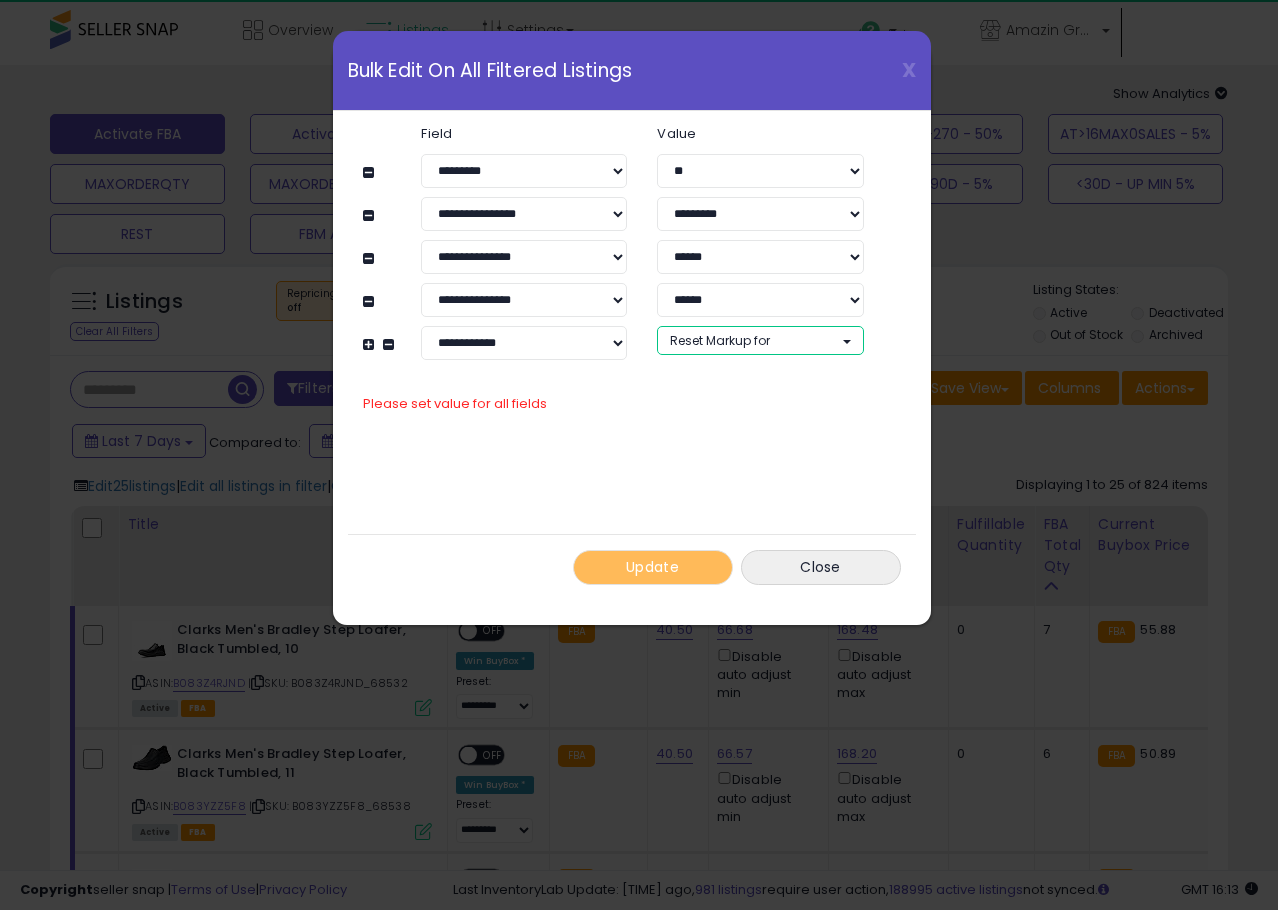 click on "Reset Markup for" at bounding box center [720, 340] 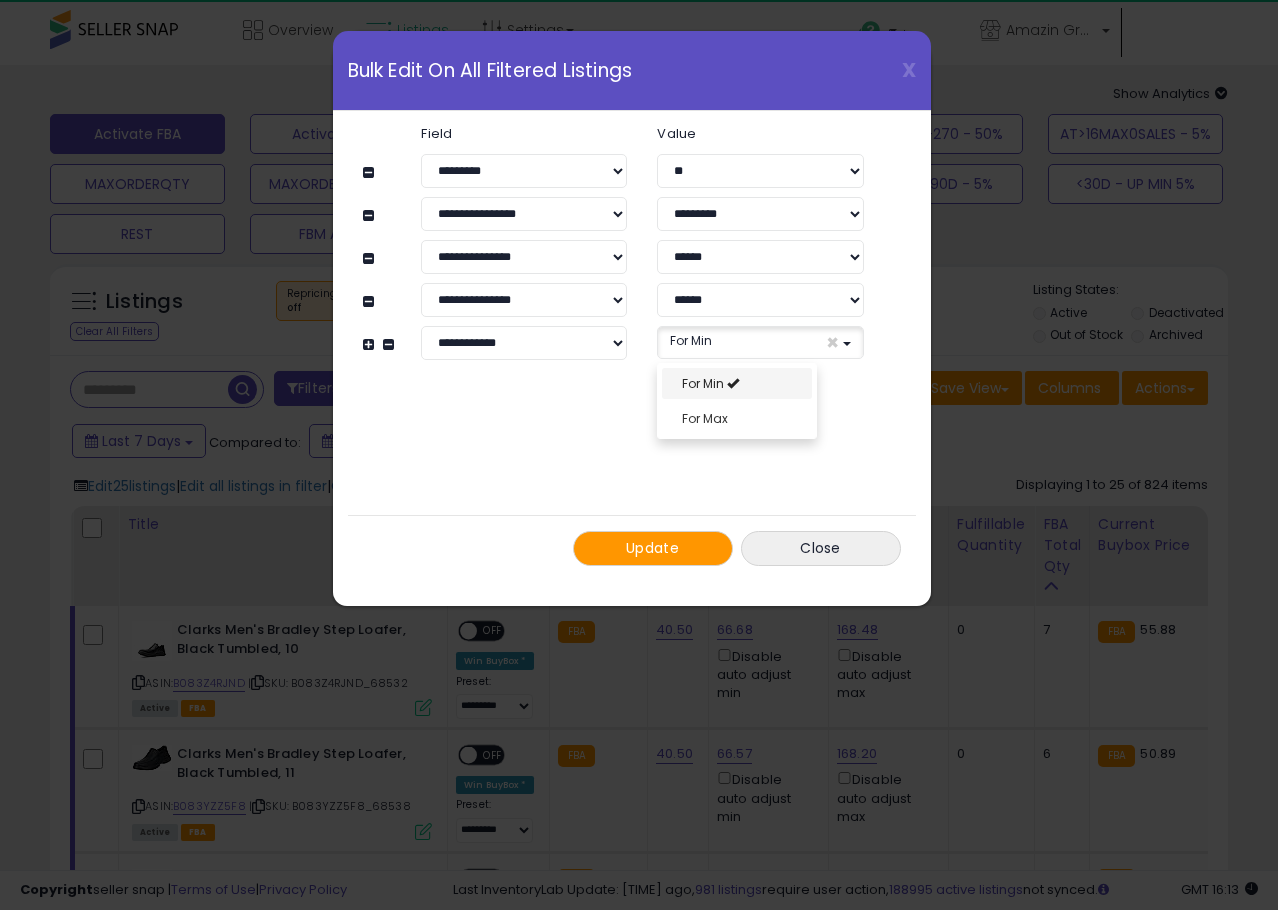 click on "For Min" at bounding box center [737, 383] 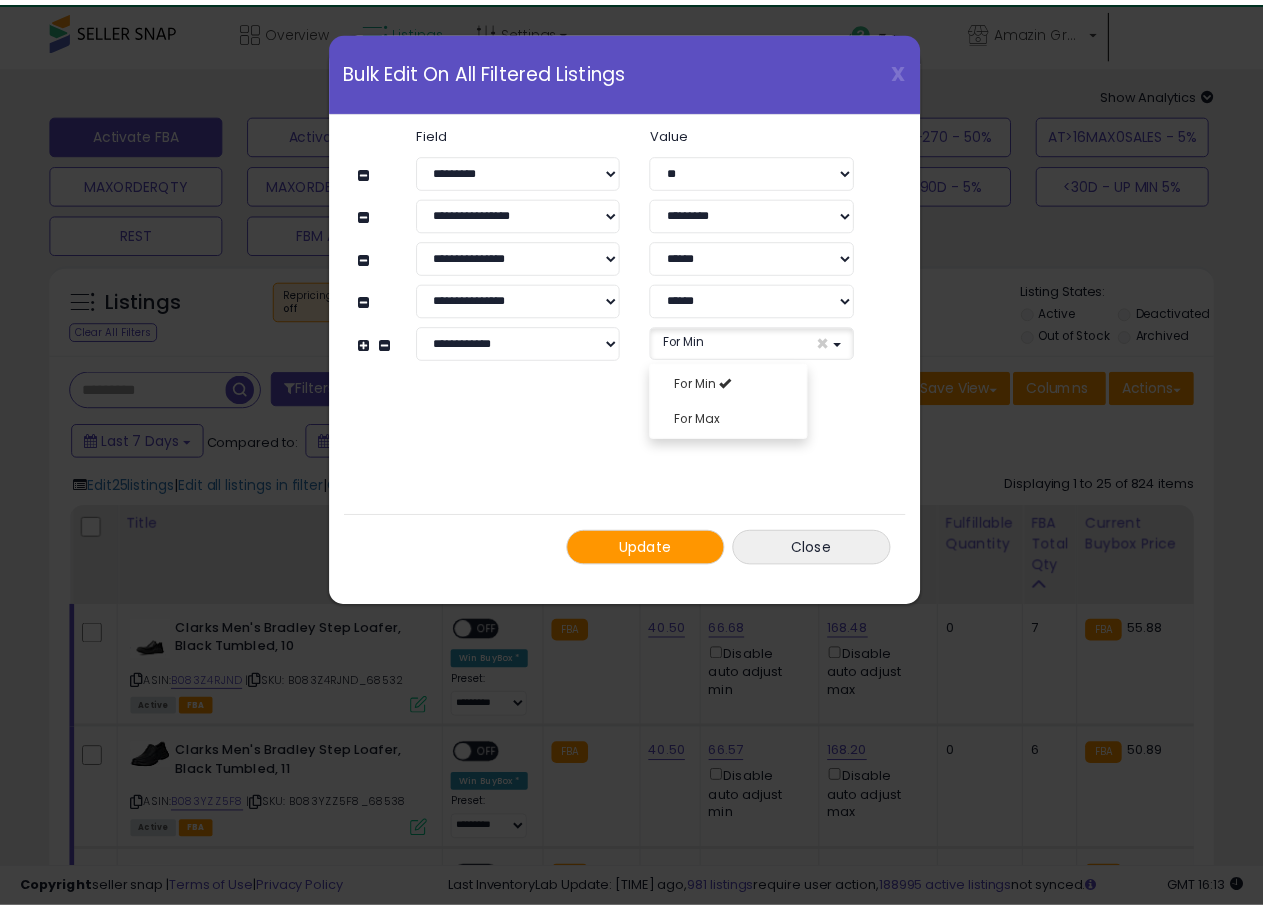 scroll, scrollTop: 16, scrollLeft: 0, axis: vertical 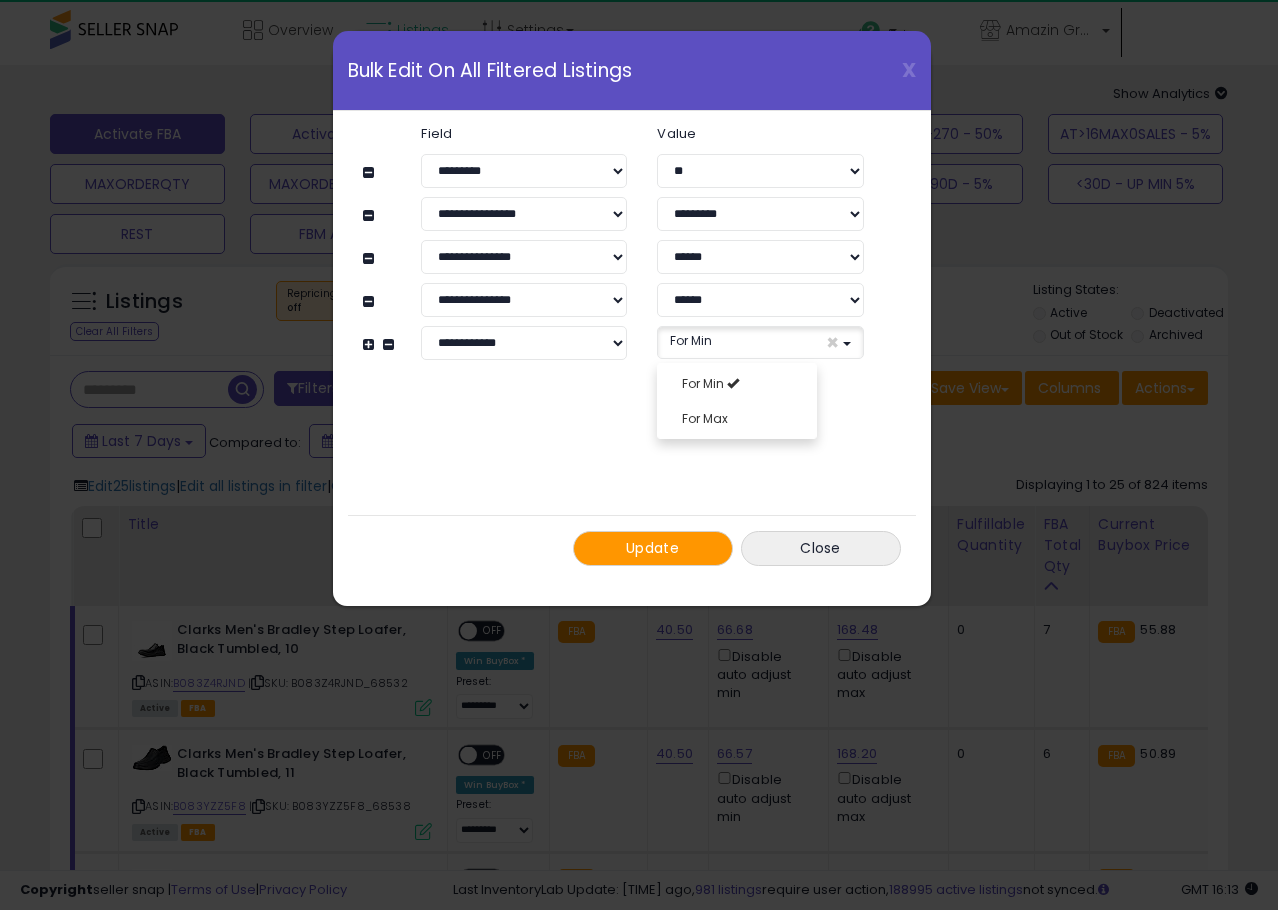 click on "For Min
For Max" at bounding box center (737, 401) 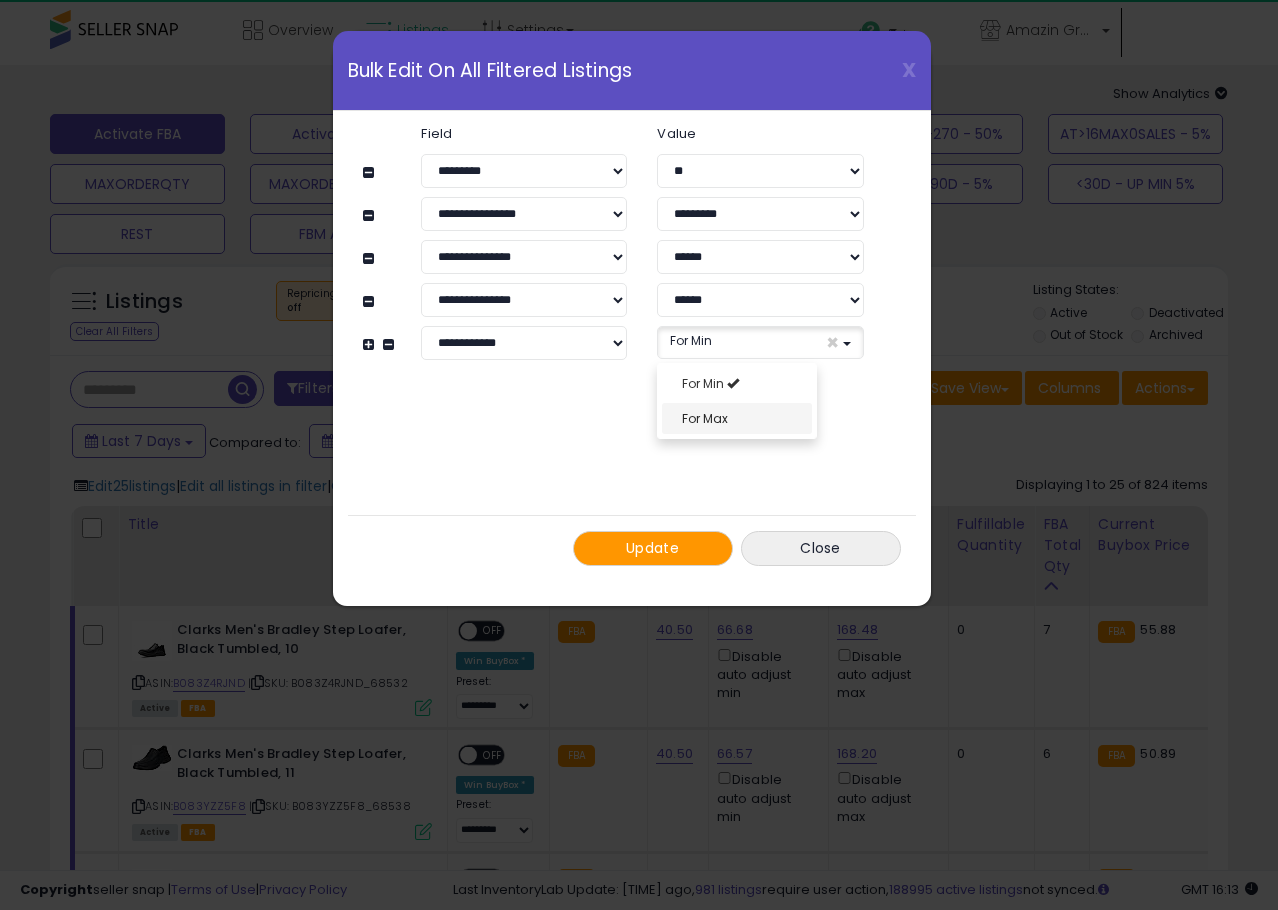 select on "***" 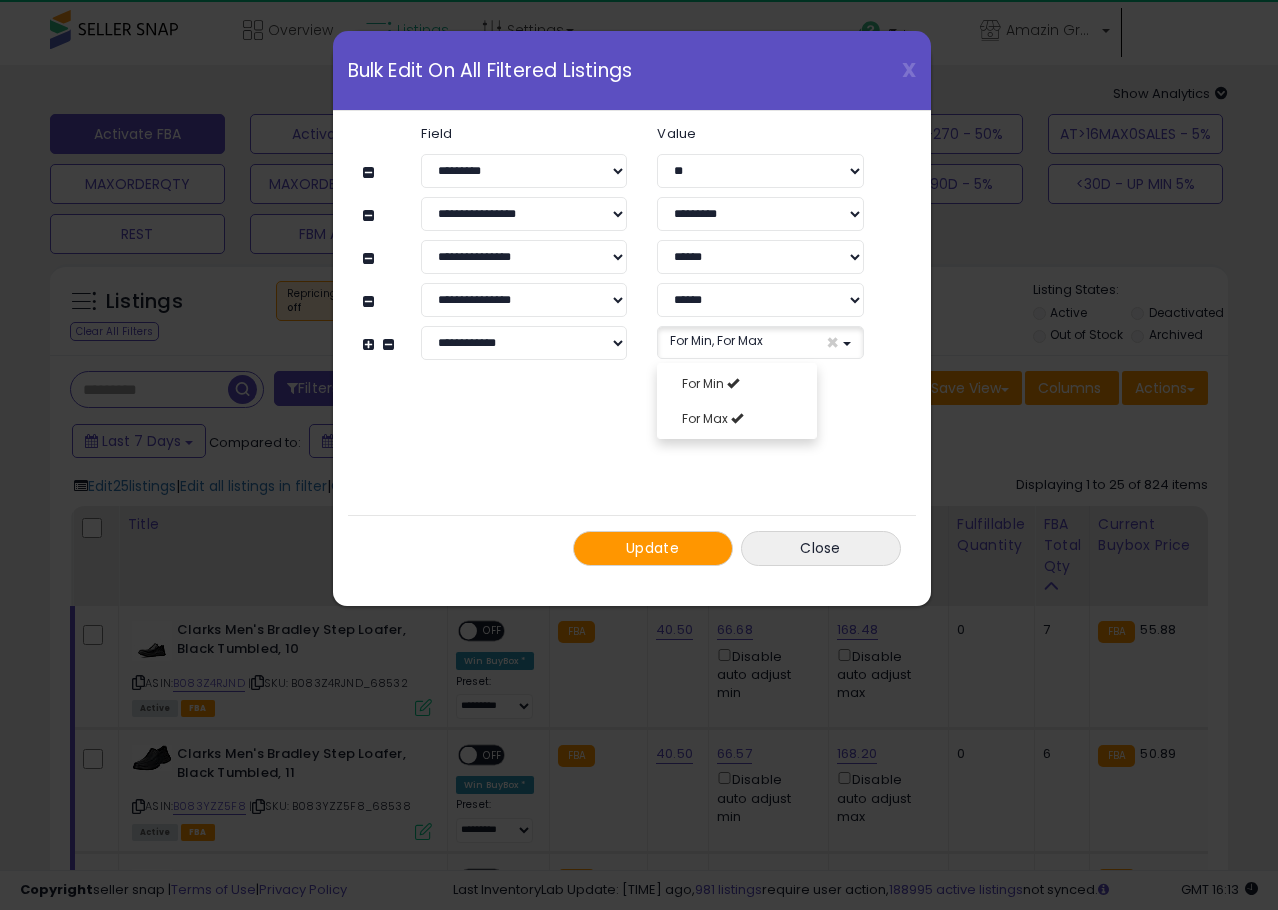 click on "**********" at bounding box center (632, 346) 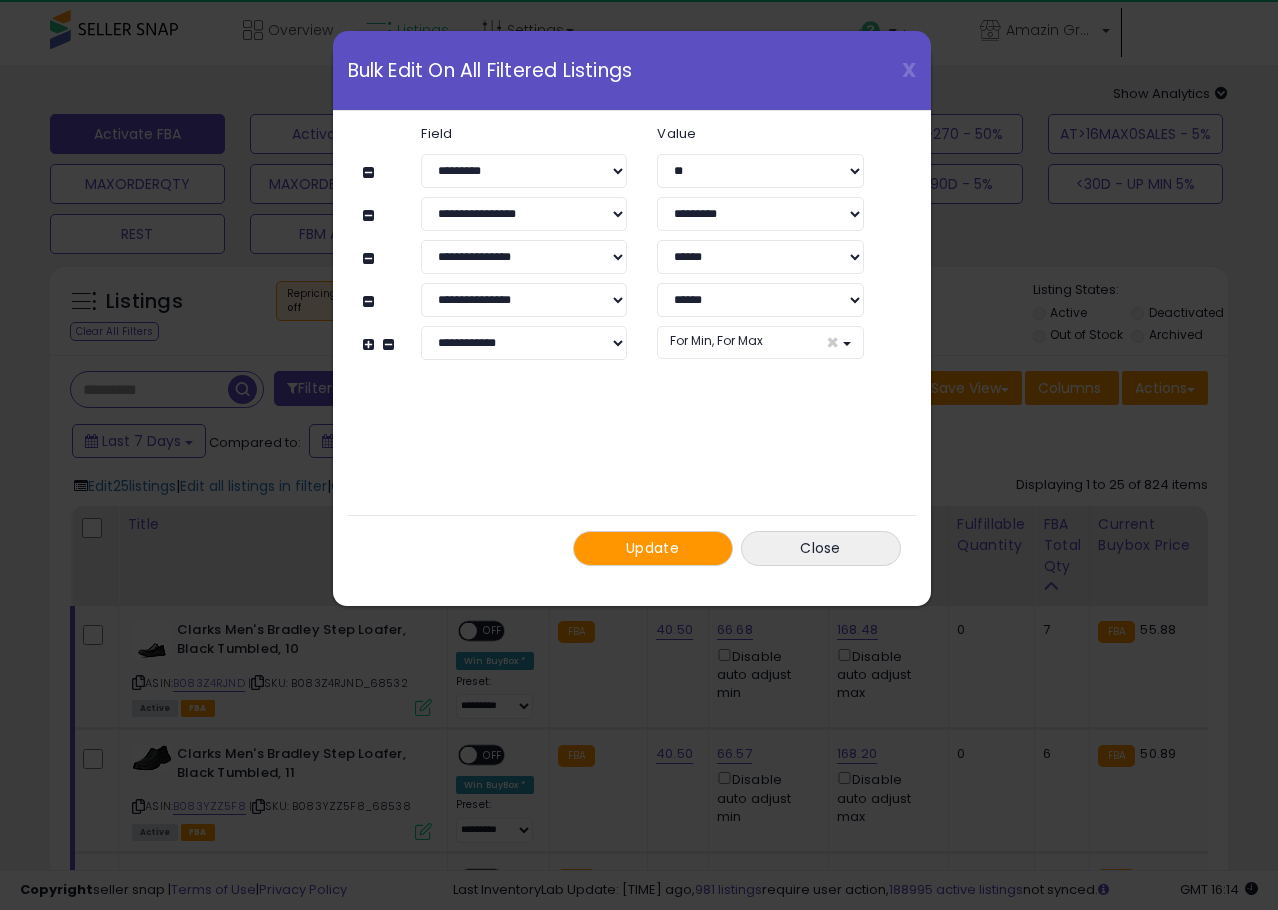 click on "Update" at bounding box center [653, 548] 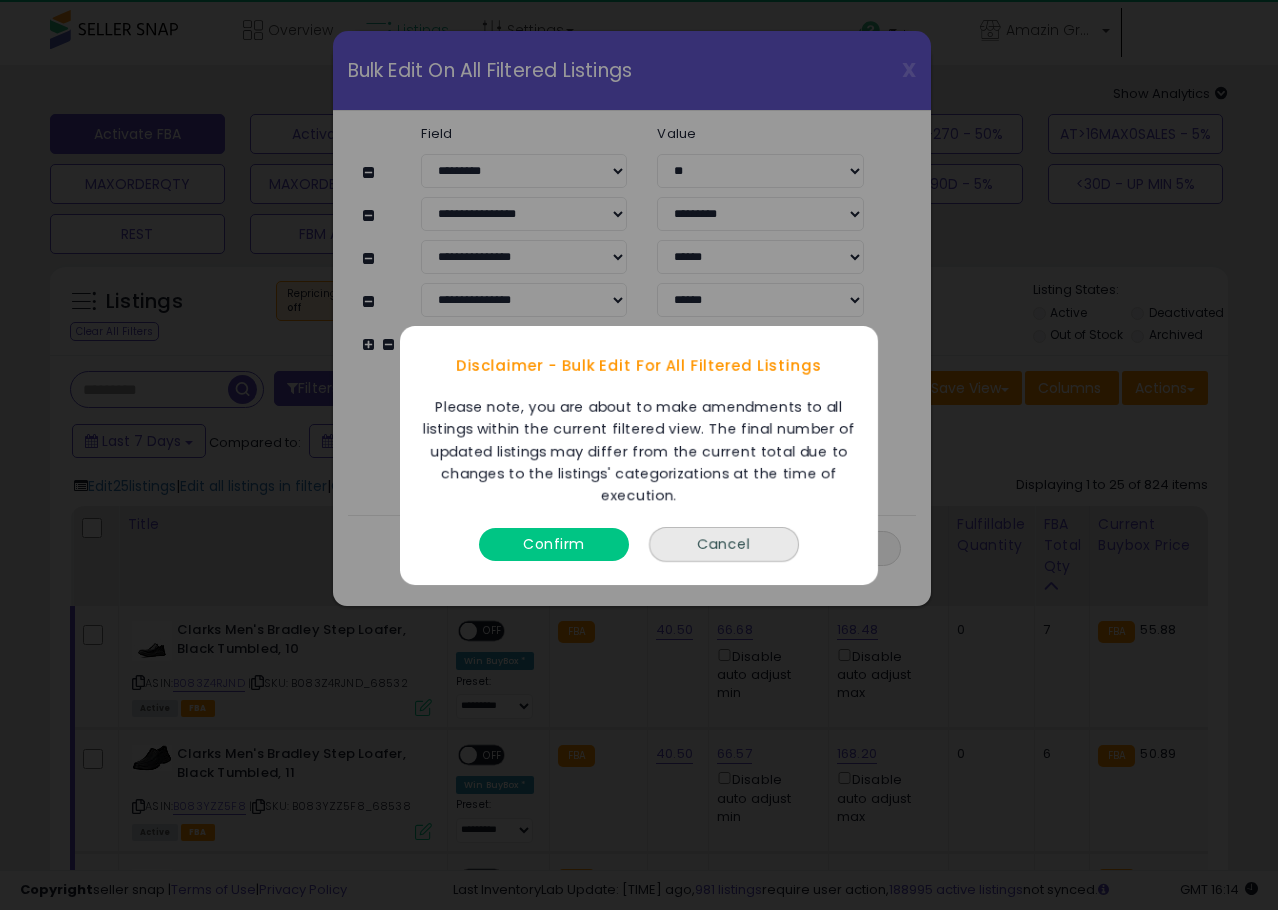 click on "Confirm" at bounding box center [554, 543] 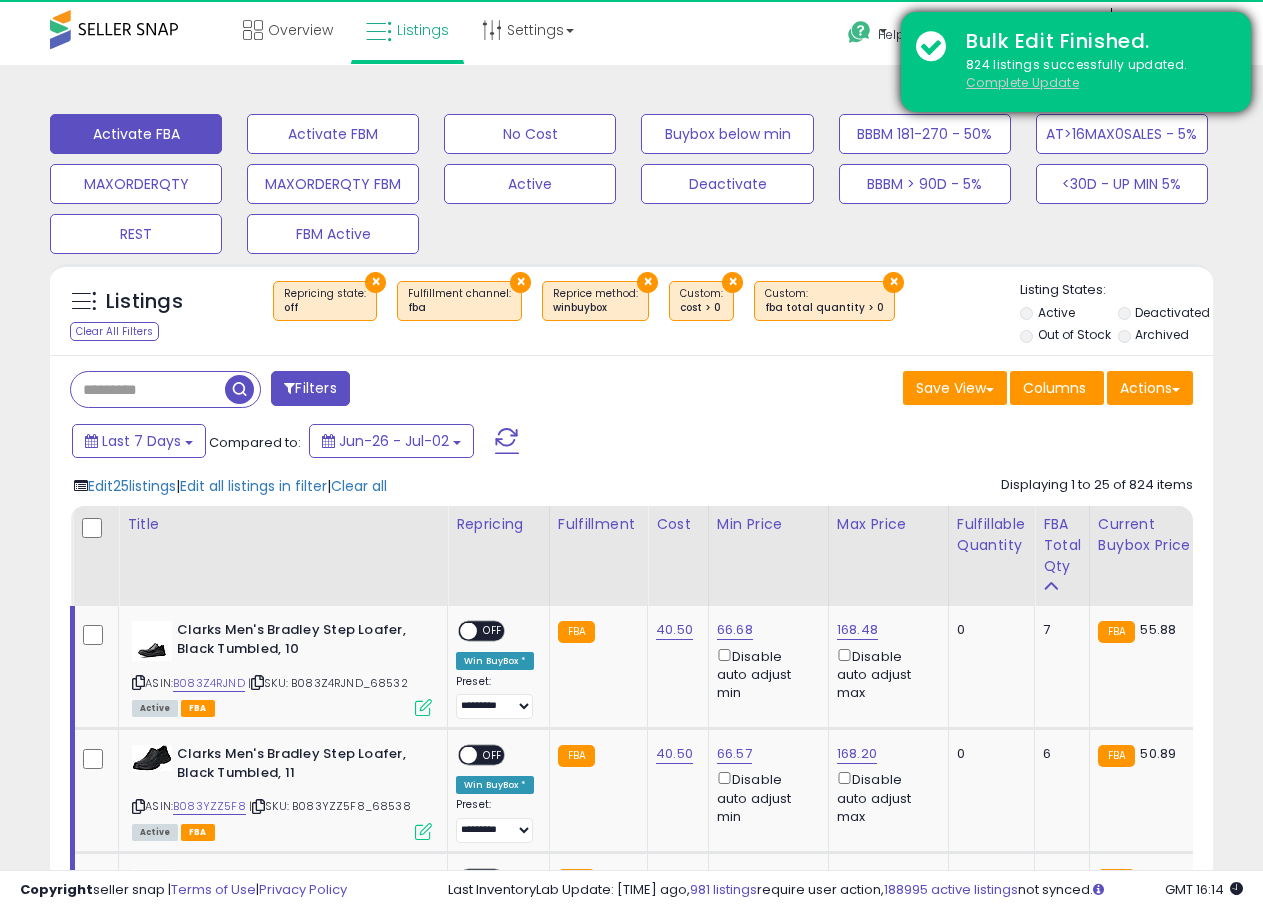click on "Complete Update" at bounding box center (1022, 82) 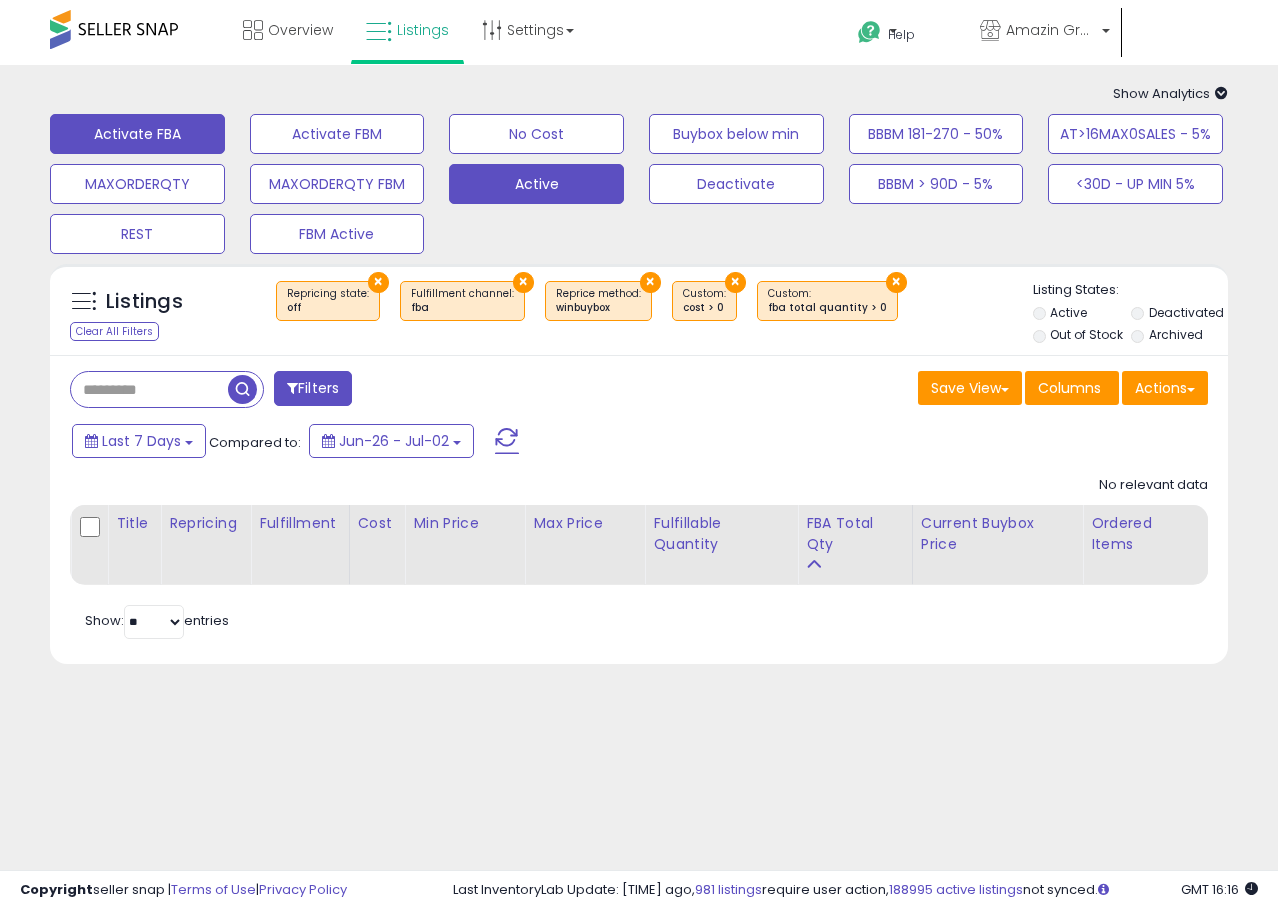 click on "Active" at bounding box center (337, 134) 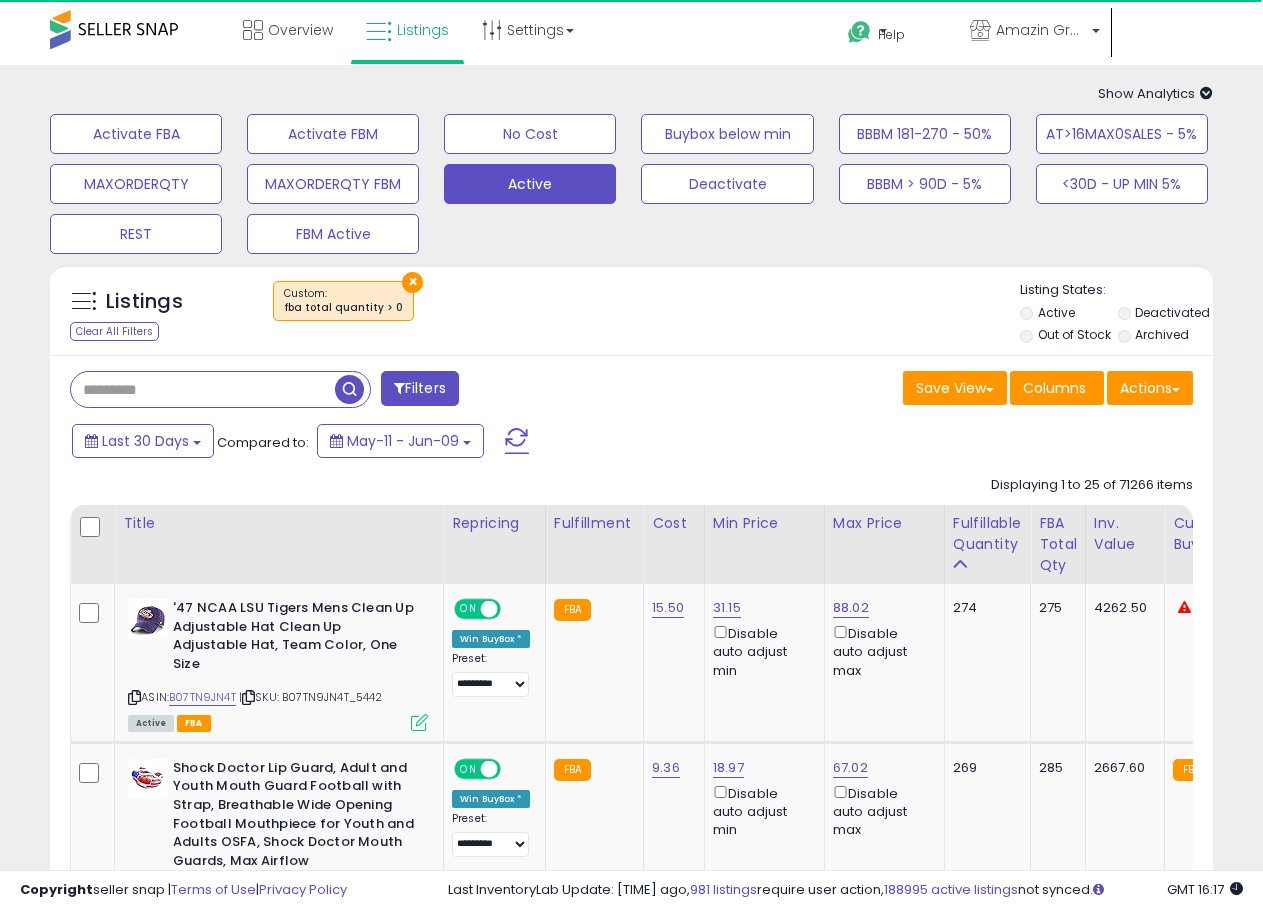 click at bounding box center [203, 389] 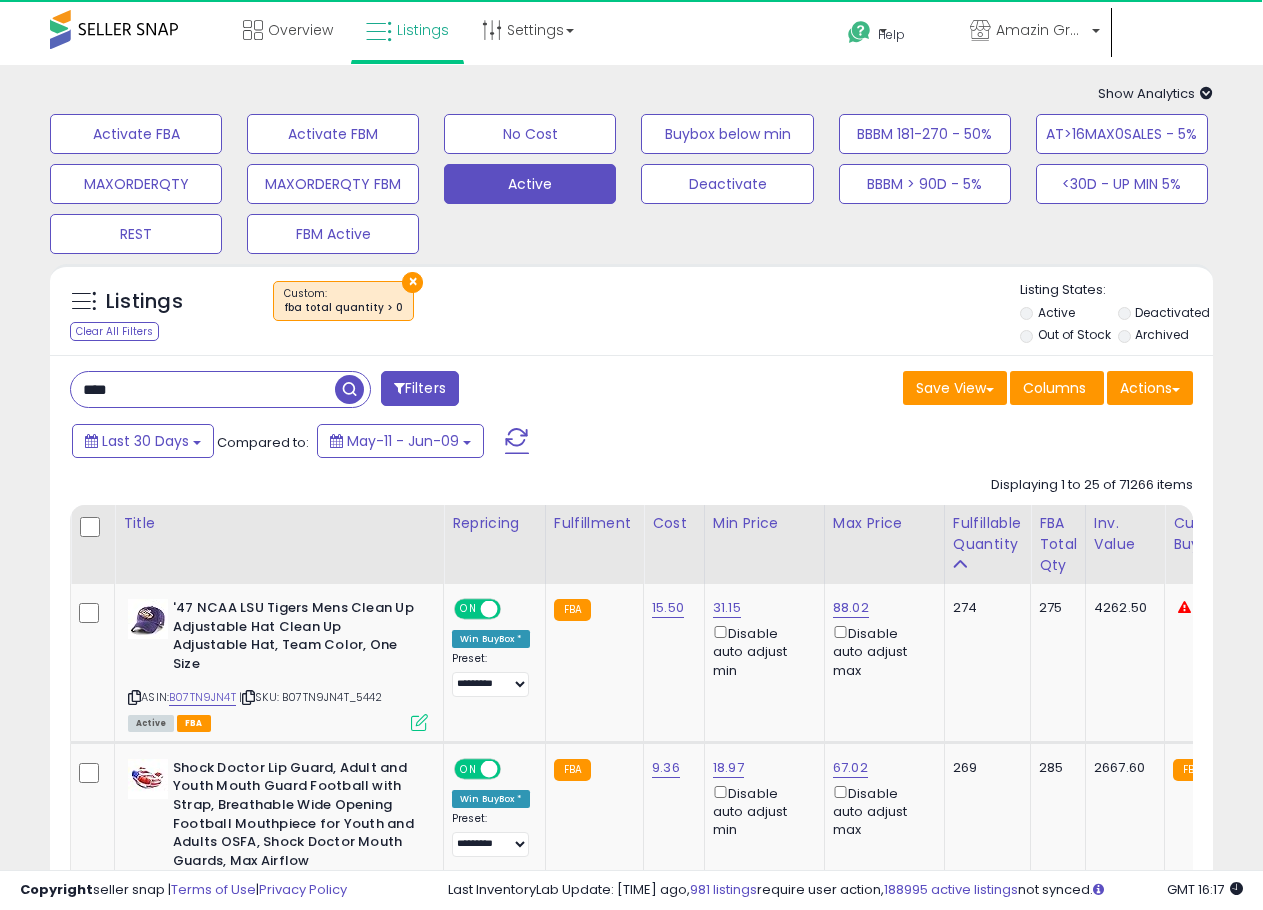 type on "****" 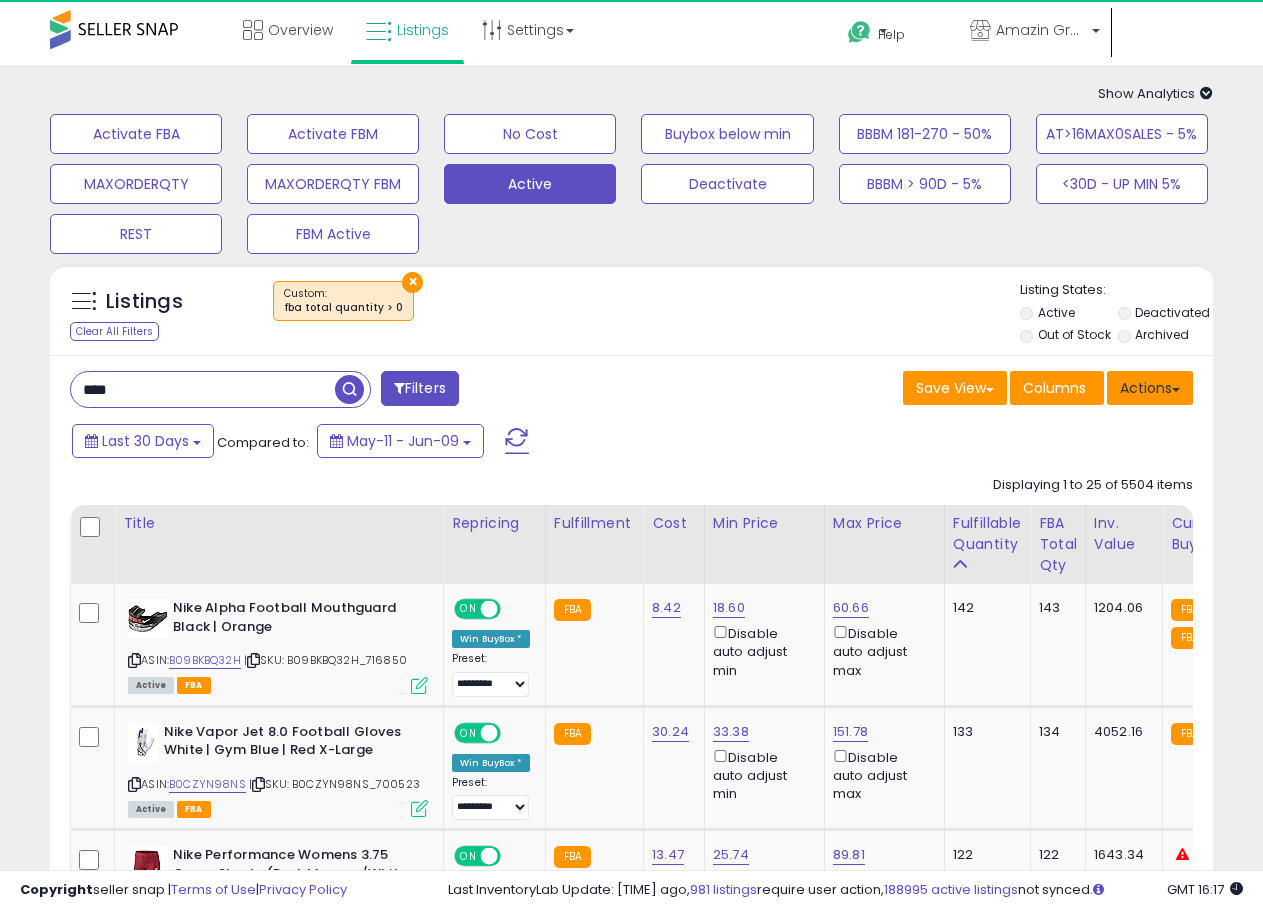 click on "Actions" at bounding box center [1150, 388] 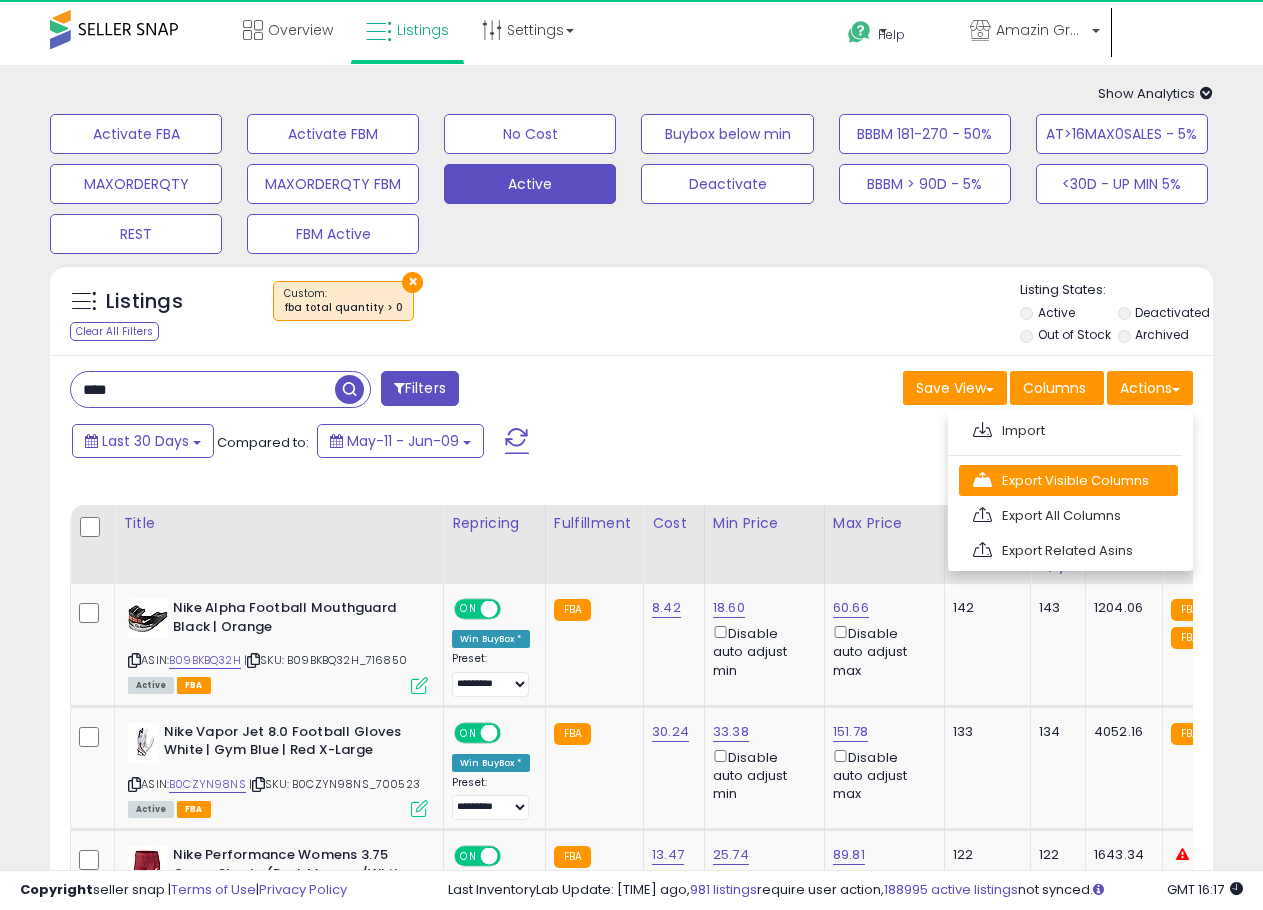 click on "Export Visible Columns" at bounding box center (1068, 480) 